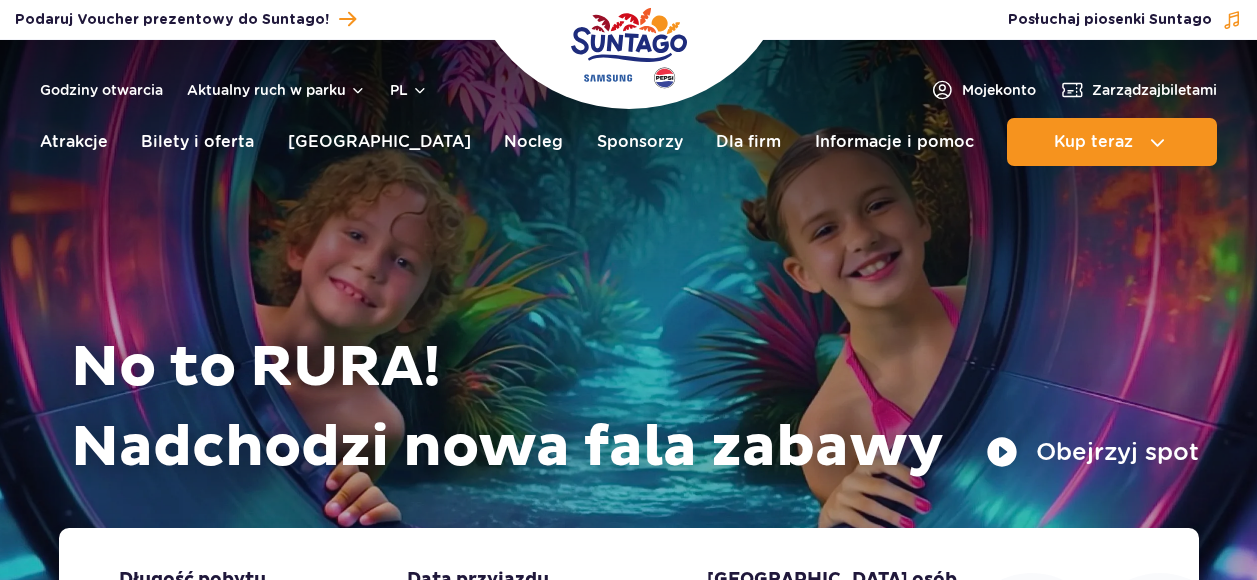 scroll, scrollTop: 0, scrollLeft: 0, axis: both 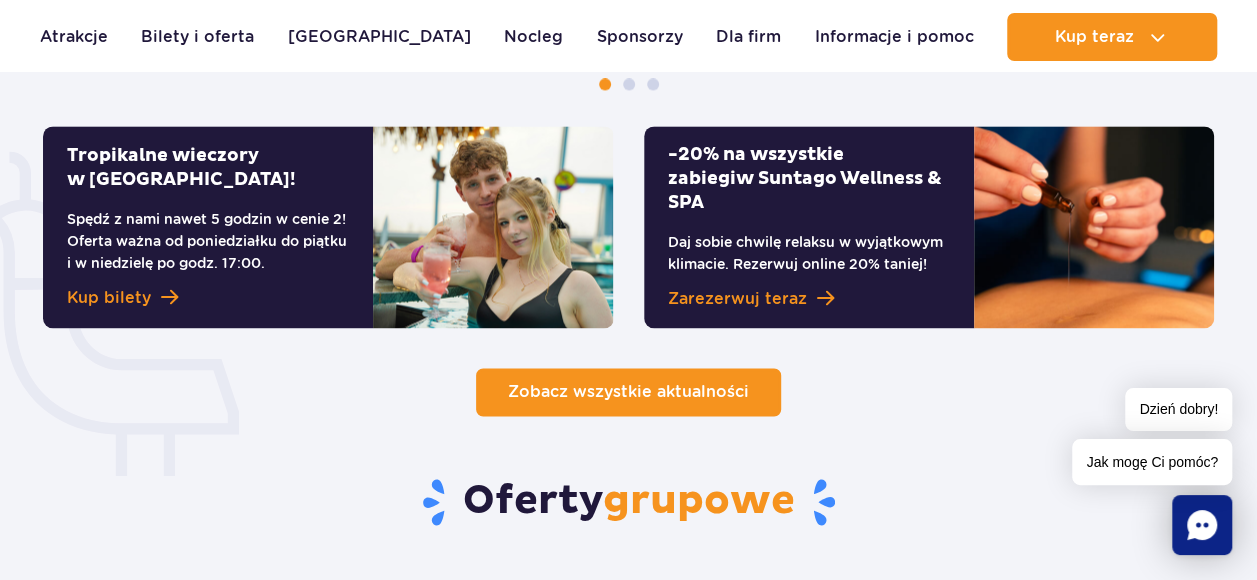 click on "Zobacz wszystkie aktualności" at bounding box center [628, 391] 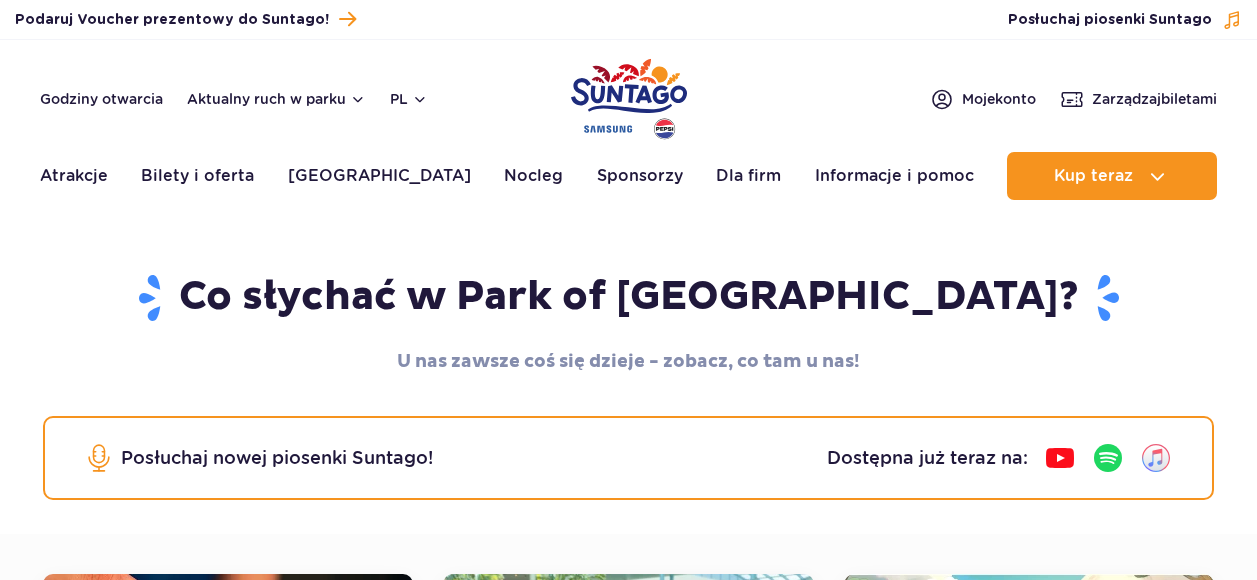 scroll, scrollTop: 0, scrollLeft: 0, axis: both 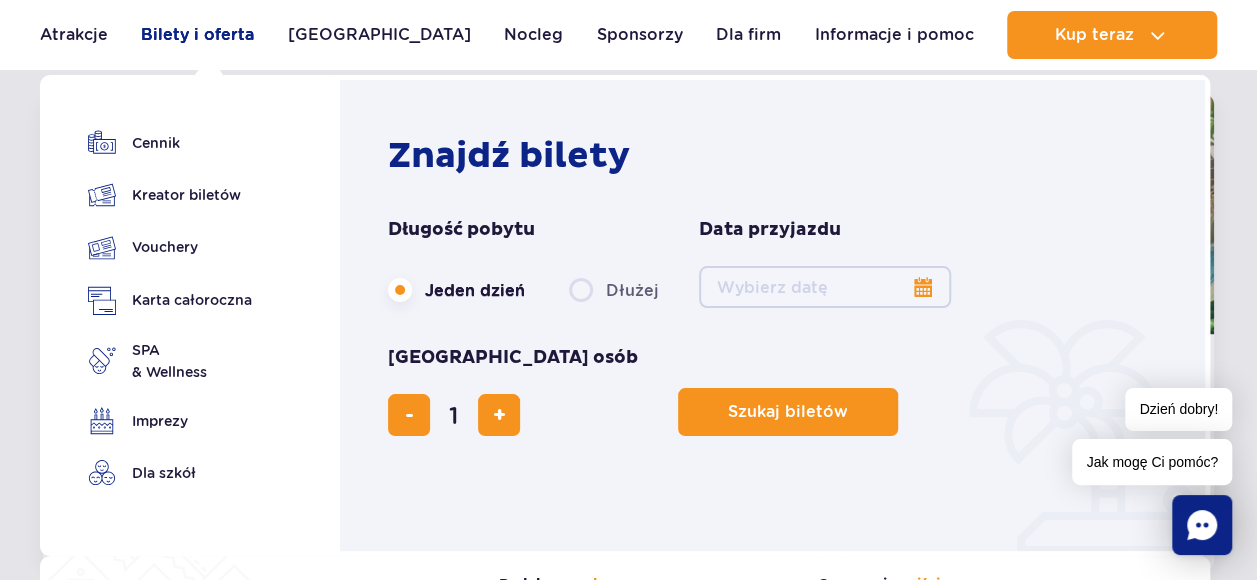 click on "Bilety i oferta" at bounding box center (197, 35) 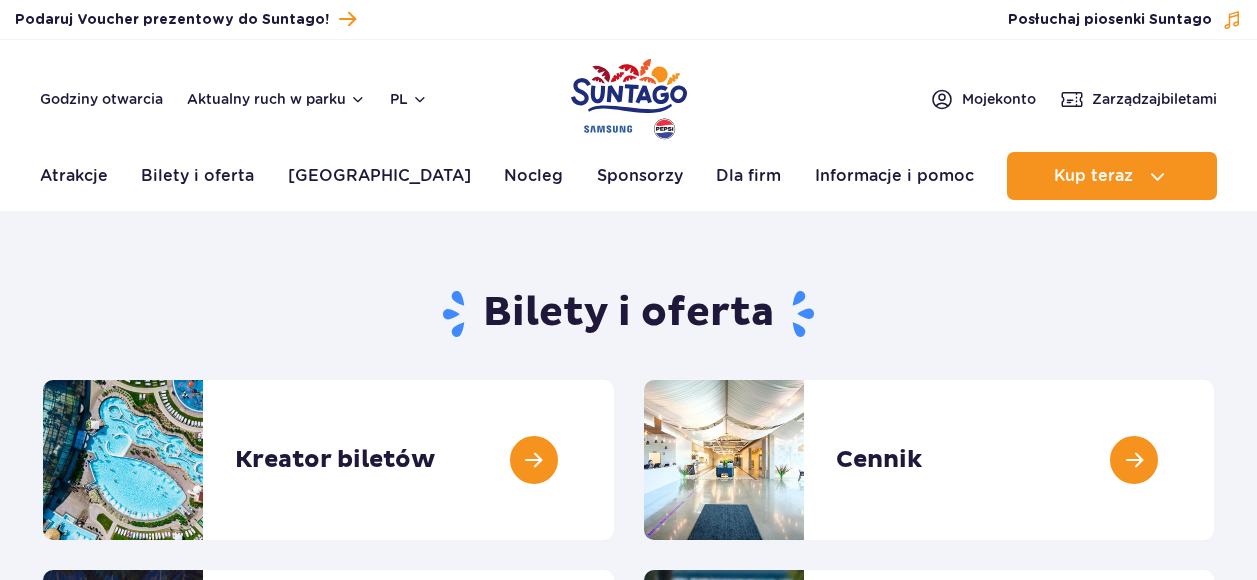 scroll, scrollTop: 0, scrollLeft: 0, axis: both 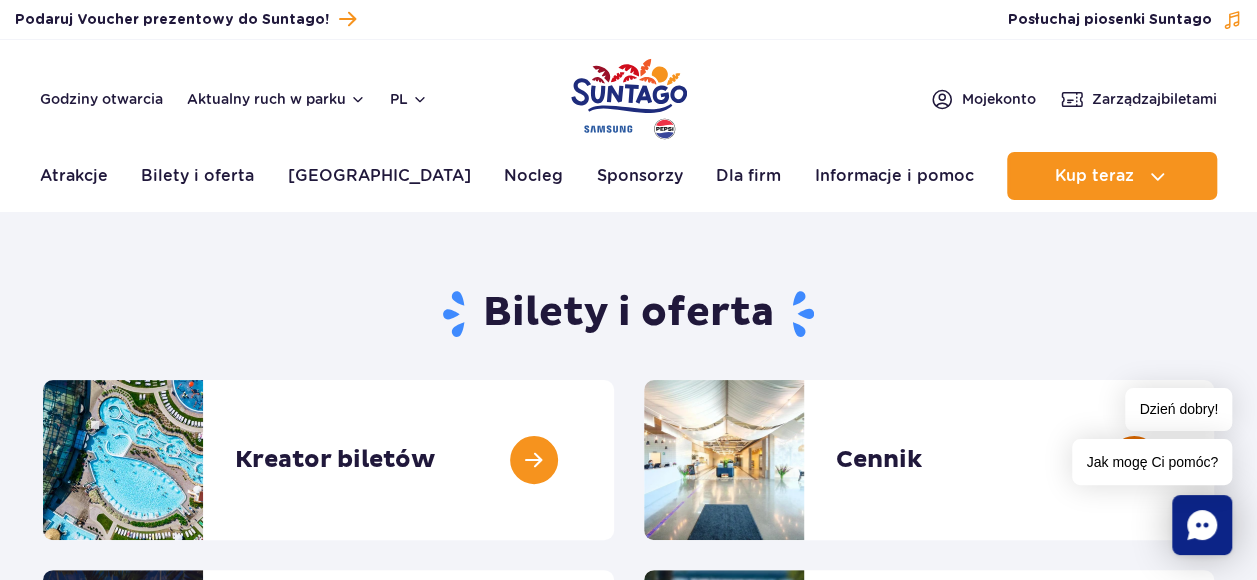 click at bounding box center (1214, 460) 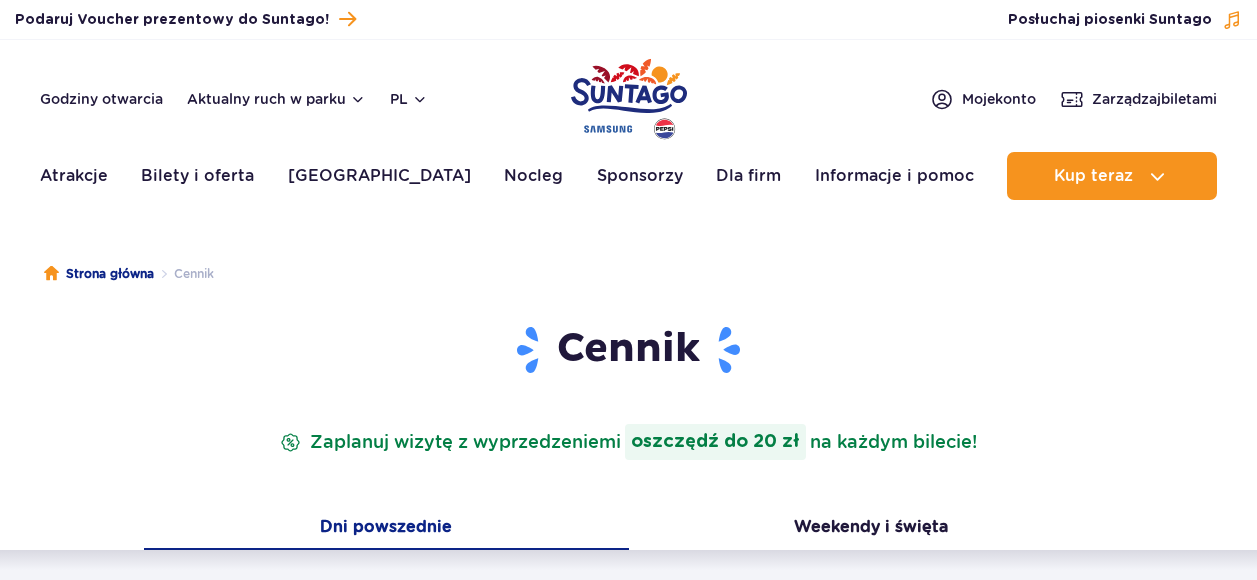 scroll, scrollTop: 0, scrollLeft: 0, axis: both 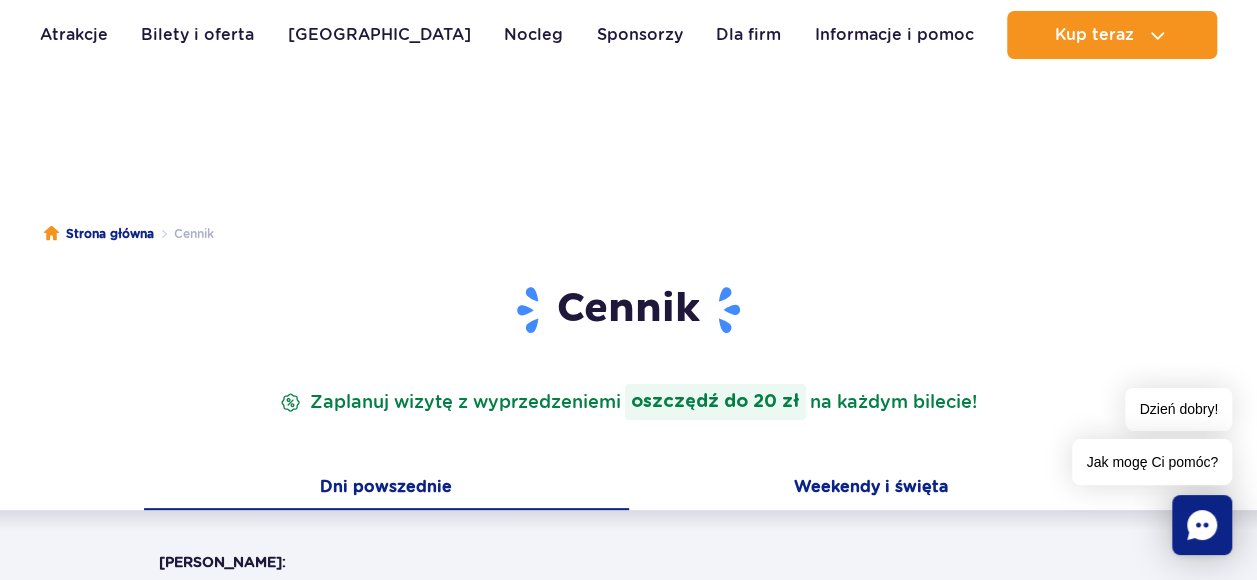 click on "Weekendy i święta" at bounding box center [871, 489] 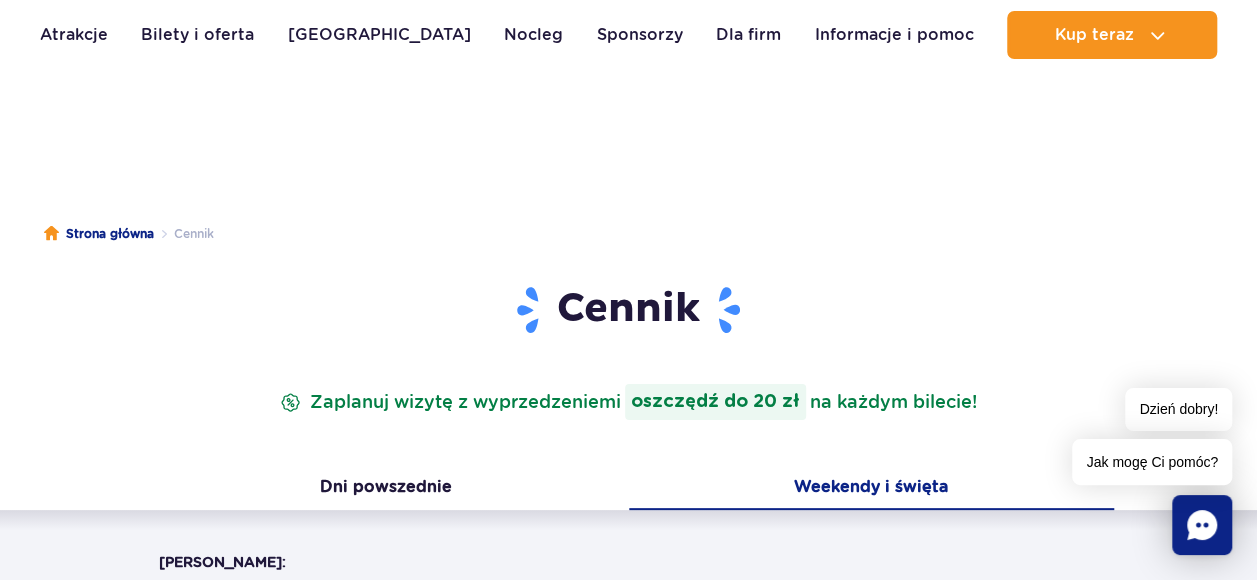 type 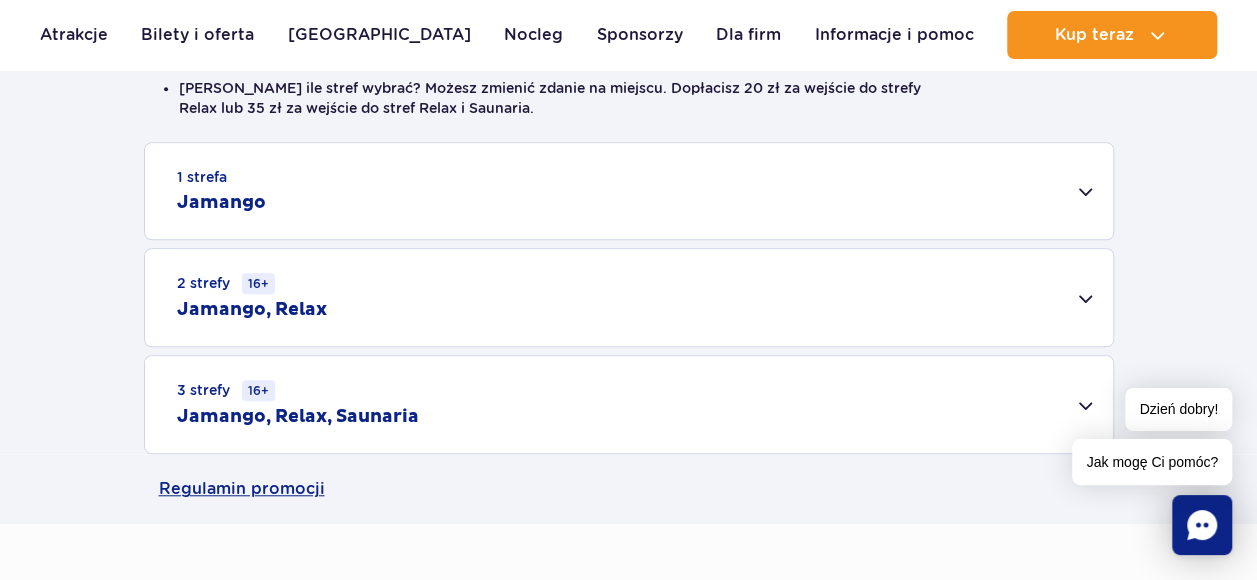 scroll, scrollTop: 600, scrollLeft: 0, axis: vertical 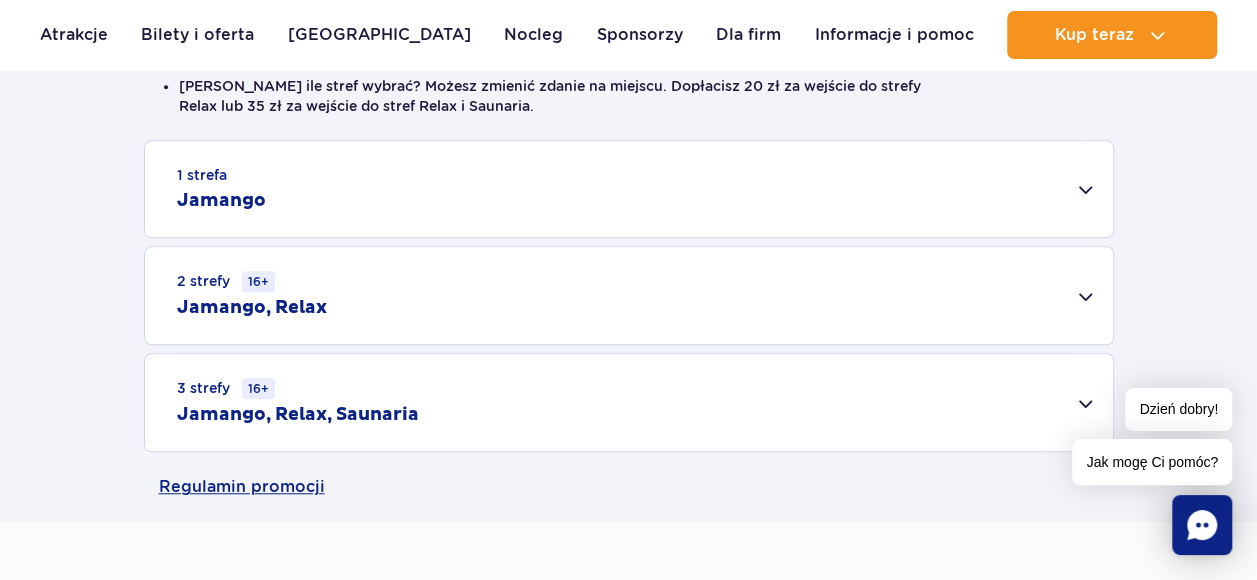 click on "2 strefy  16+
Jamango, Relax" at bounding box center (629, 295) 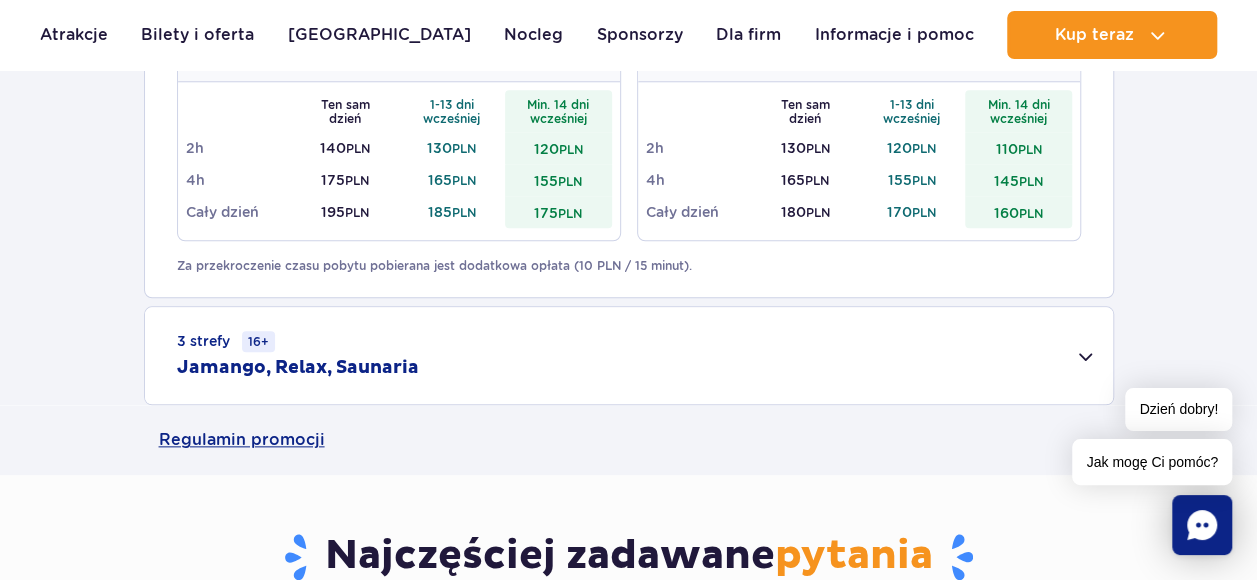 scroll, scrollTop: 920, scrollLeft: 0, axis: vertical 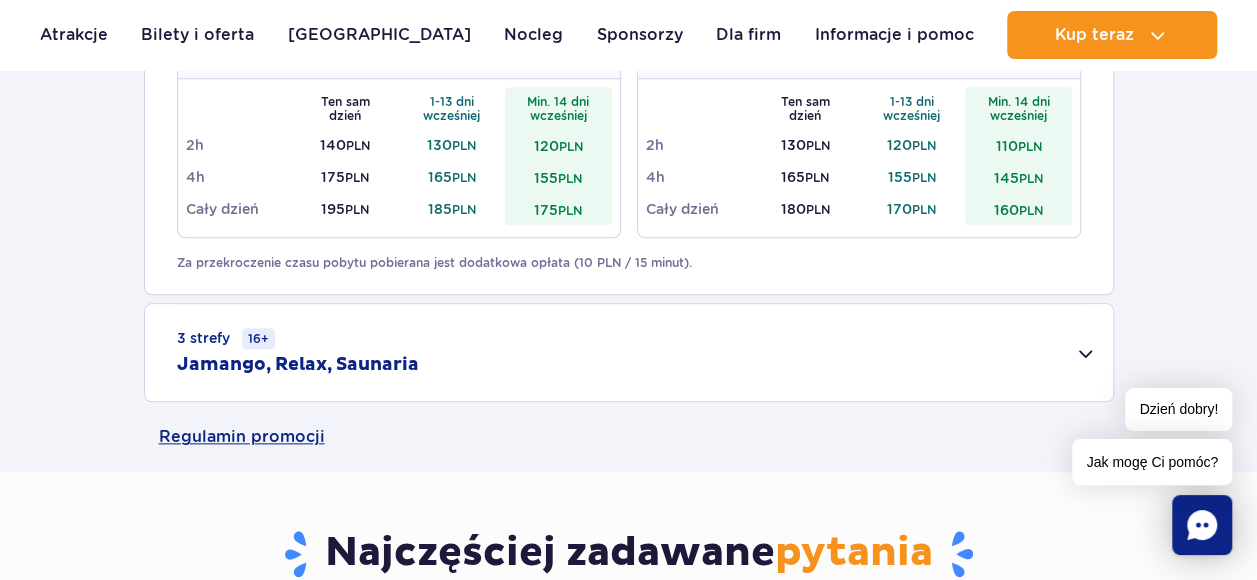 click on "3 strefy  16+
Jamango, Relax, Saunaria" at bounding box center (629, 352) 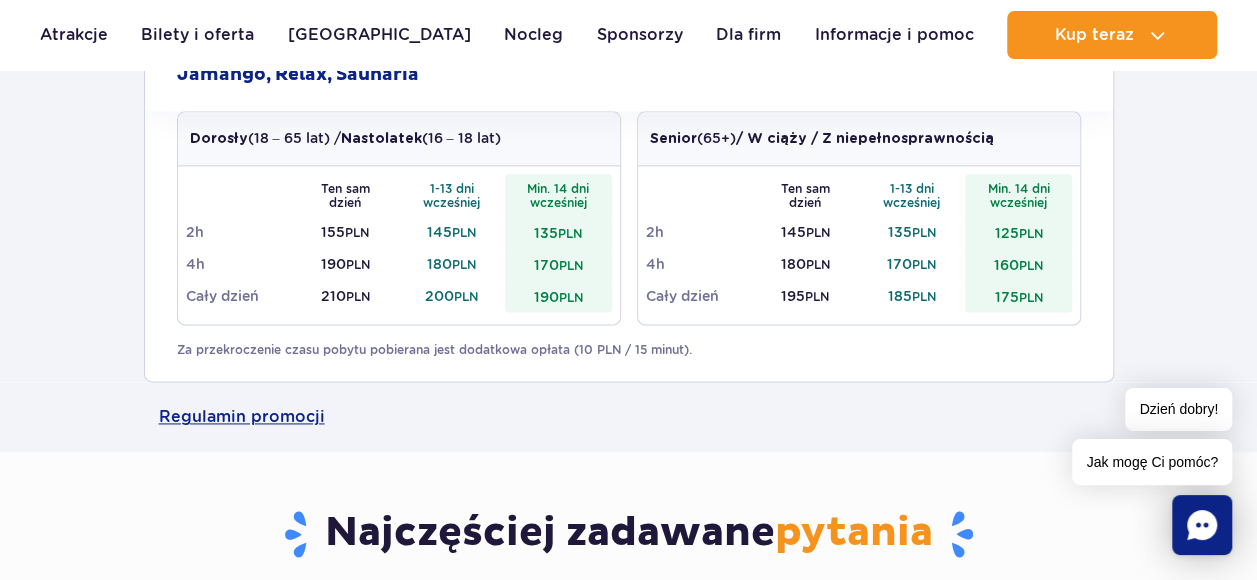 scroll, scrollTop: 1240, scrollLeft: 0, axis: vertical 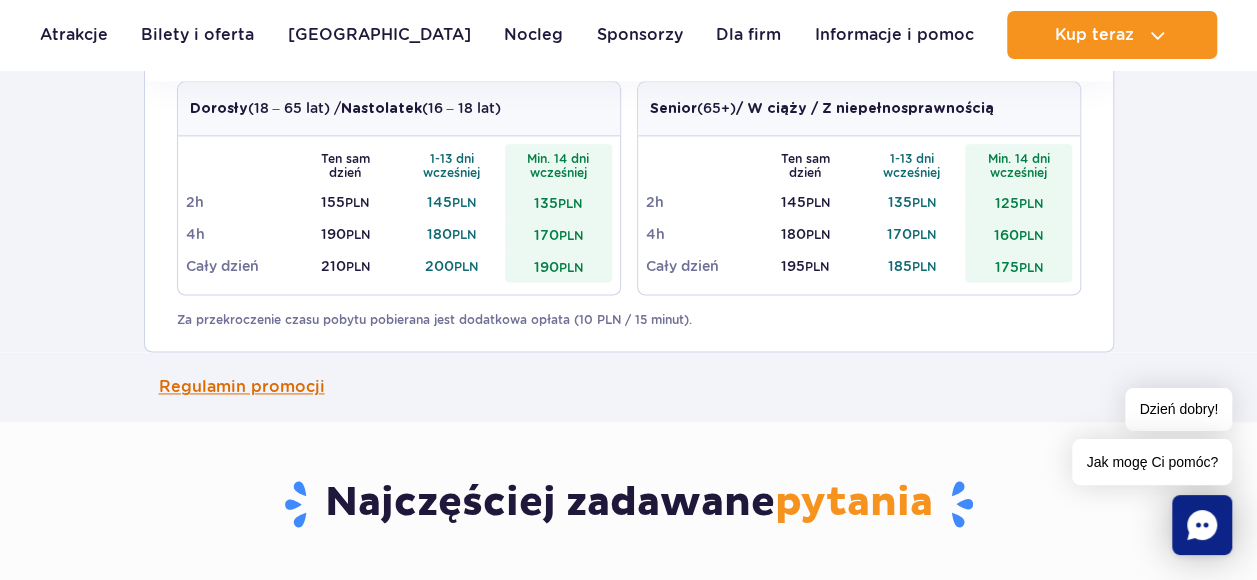 click on "Regulamin promocji" at bounding box center (629, 387) 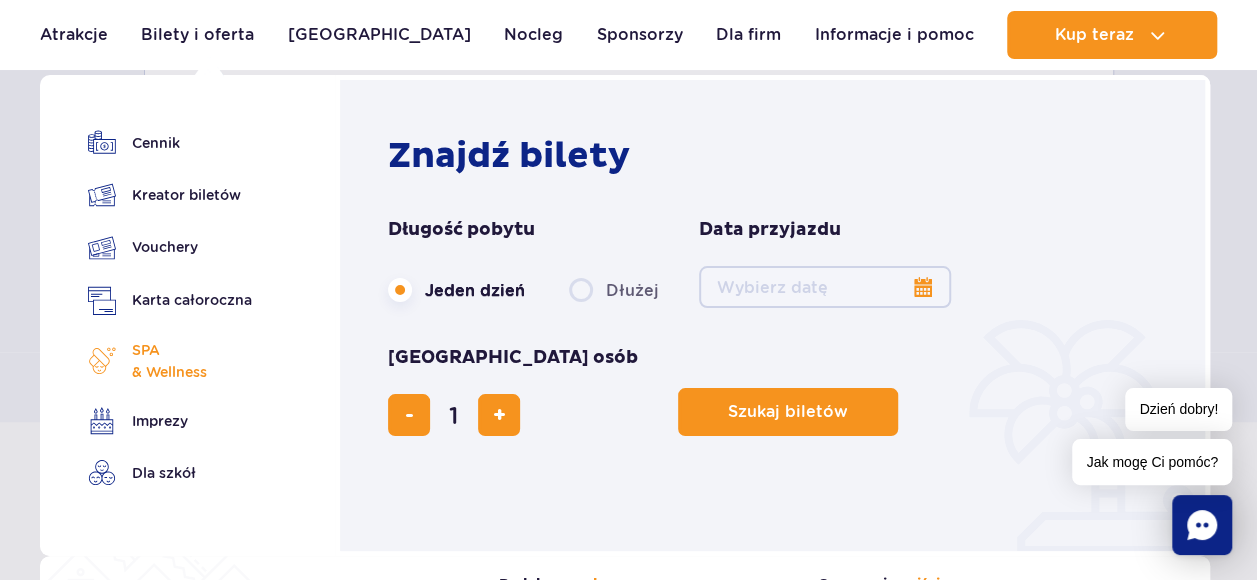 click on "SPA  & Wellness" at bounding box center (170, 361) 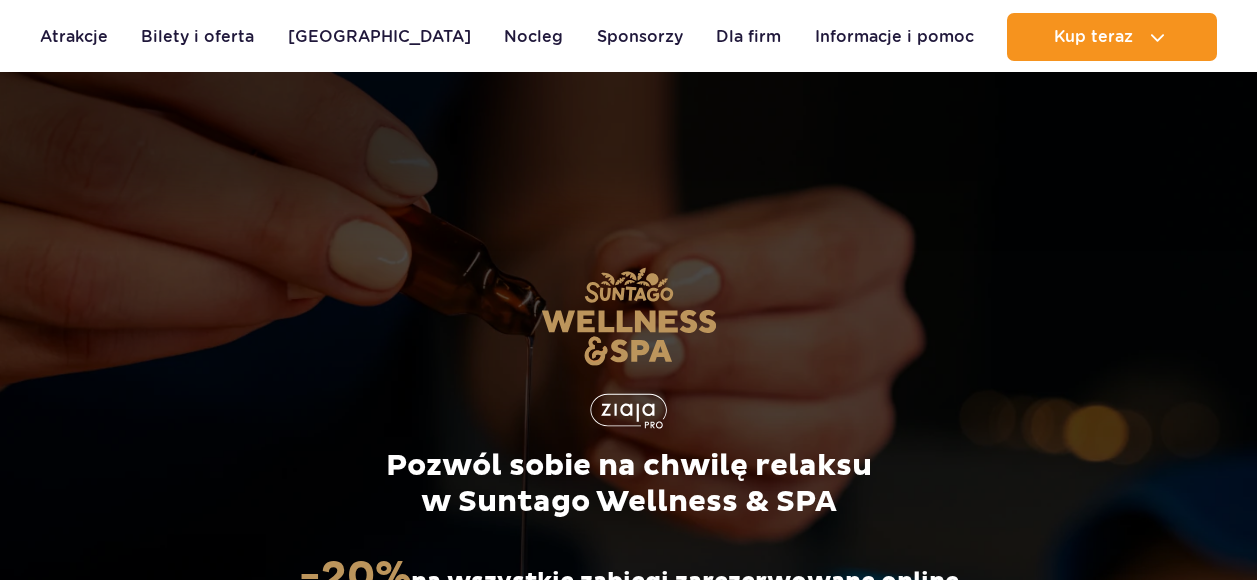 scroll, scrollTop: 862, scrollLeft: 0, axis: vertical 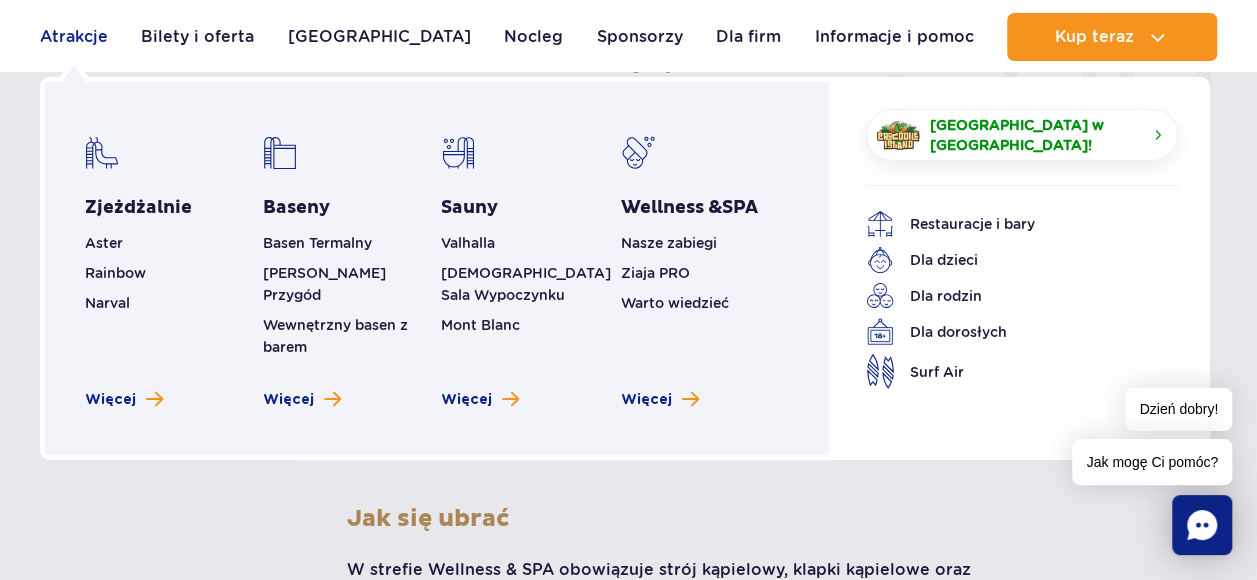 click on "Atrakcje" at bounding box center [74, 37] 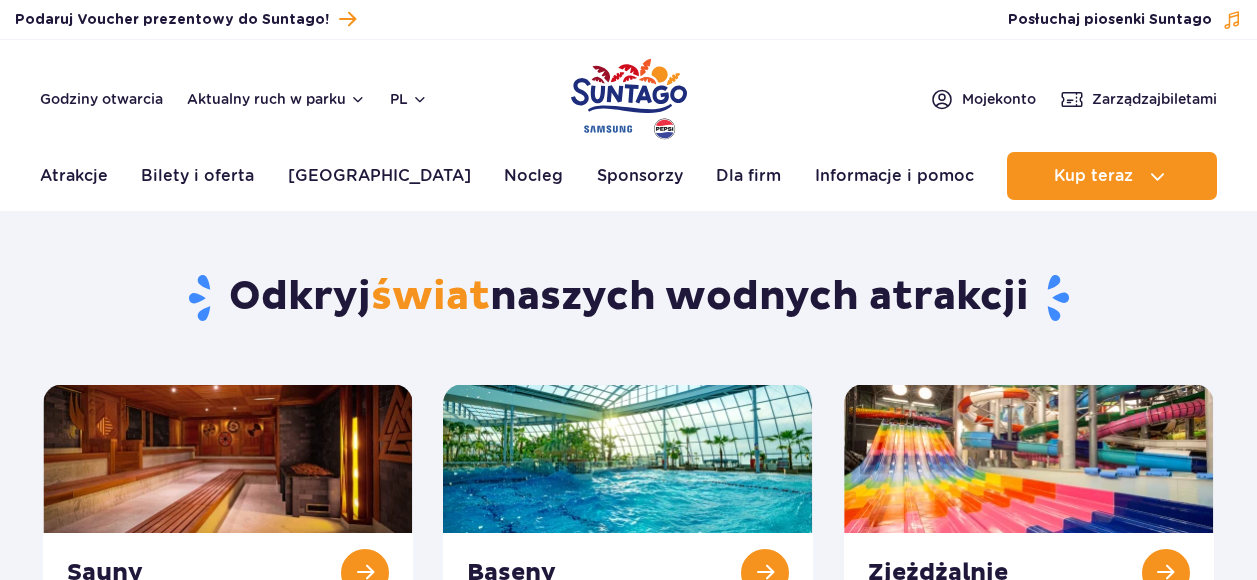 scroll, scrollTop: 0, scrollLeft: 0, axis: both 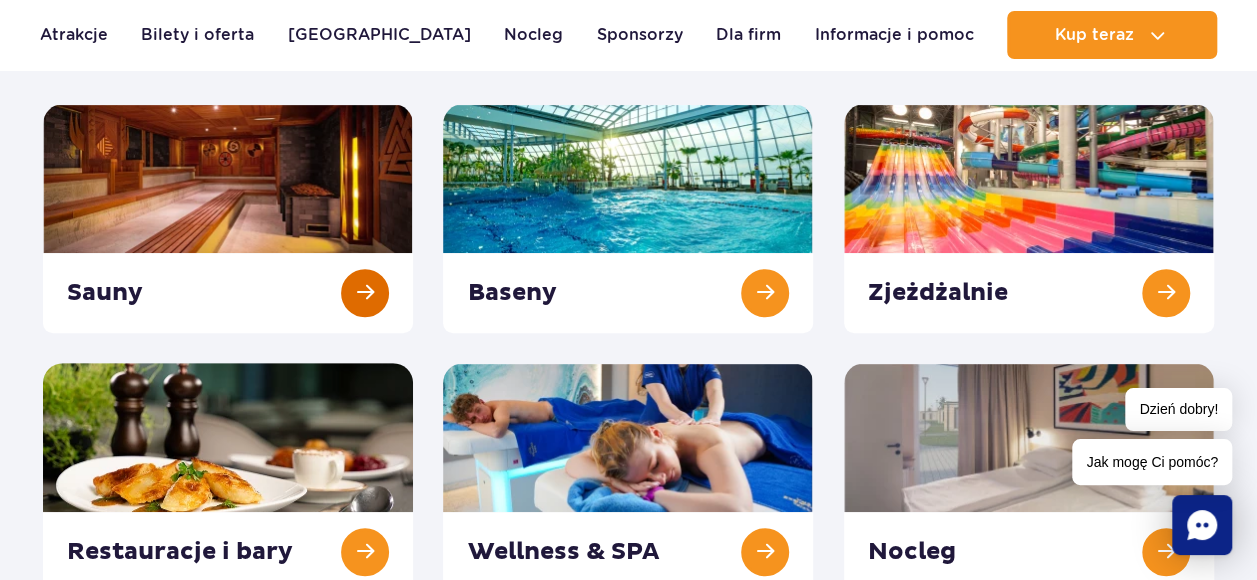 click at bounding box center (228, 218) 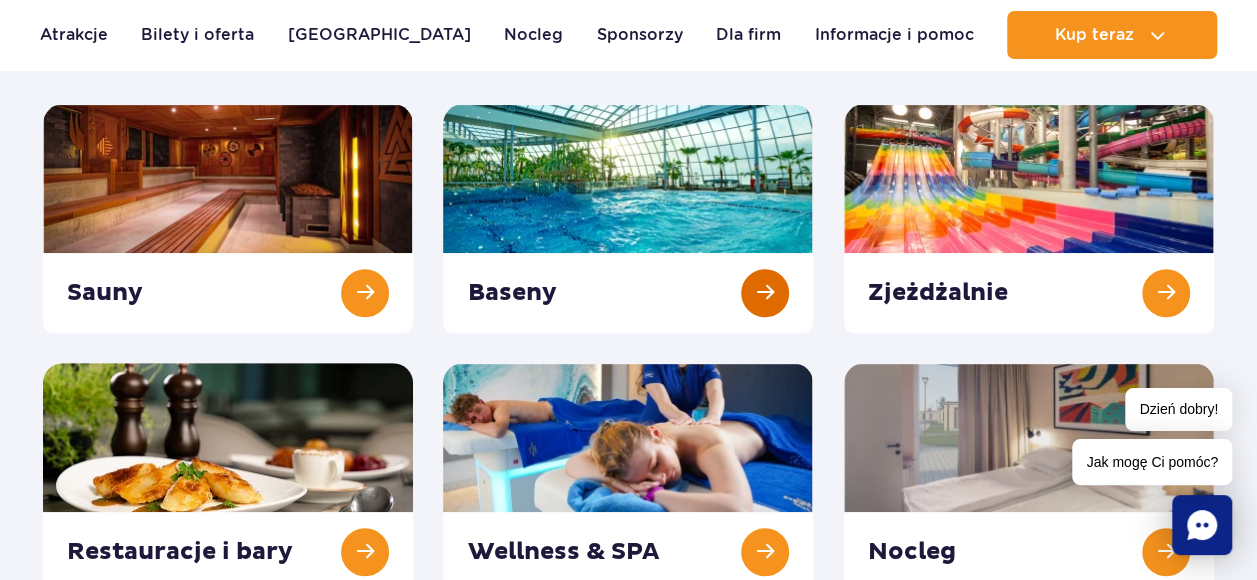 click at bounding box center (628, 218) 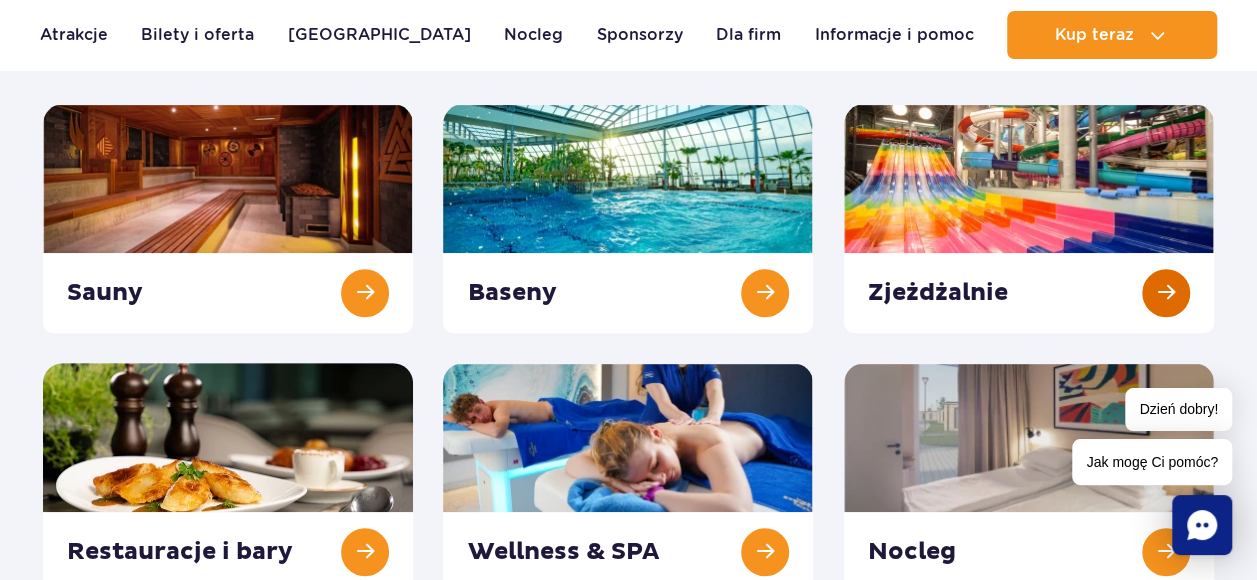 click at bounding box center (1029, 218) 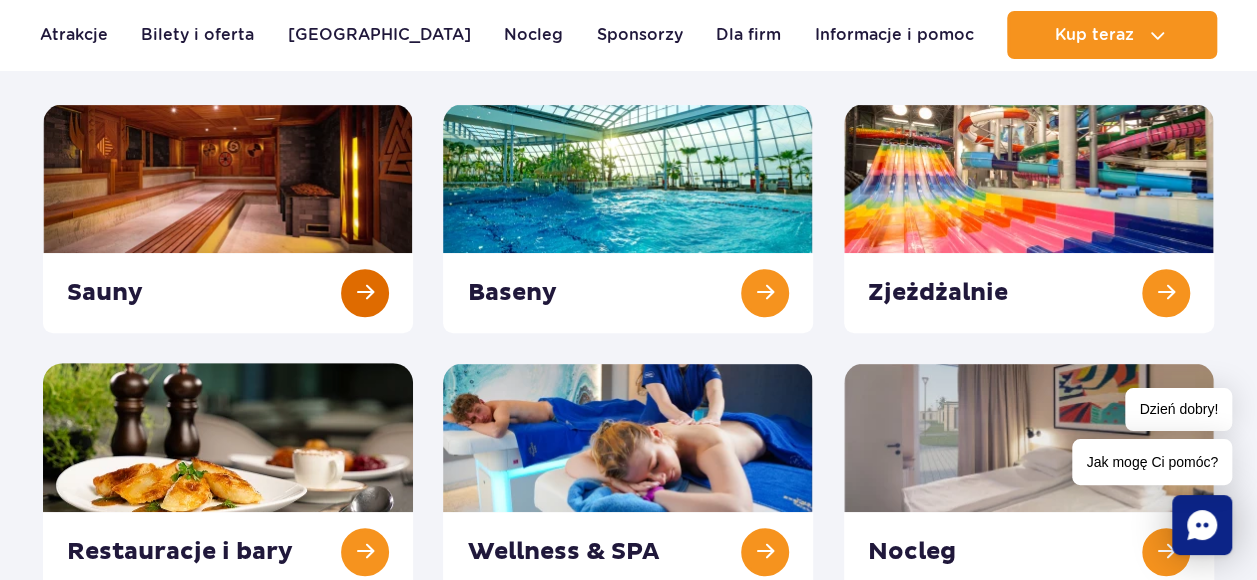 click at bounding box center [228, 218] 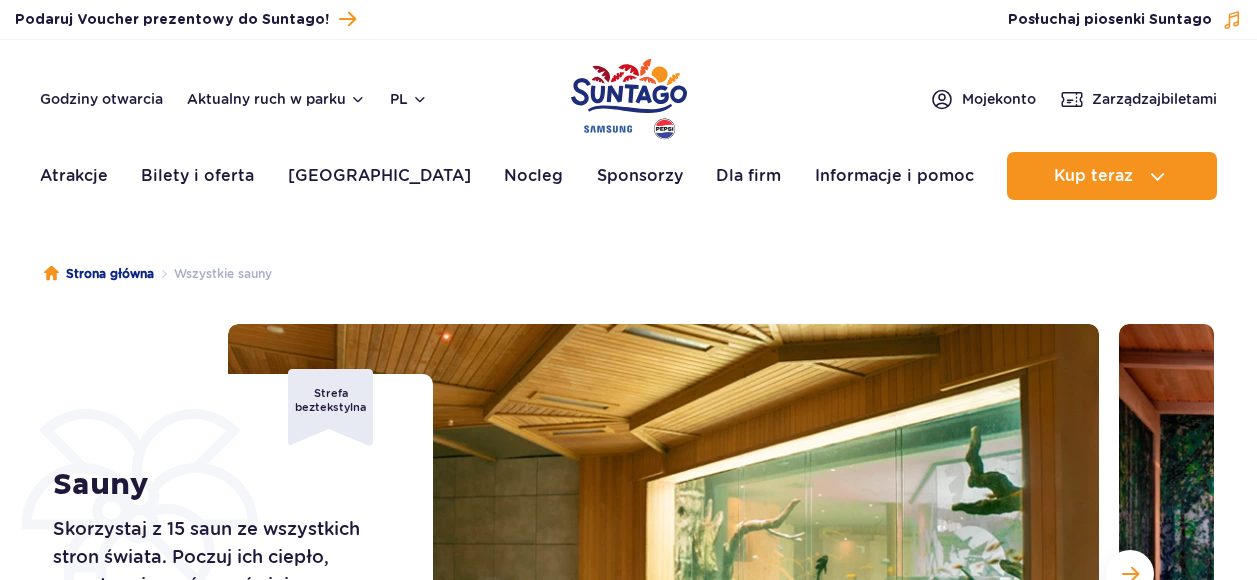 scroll, scrollTop: 0, scrollLeft: 0, axis: both 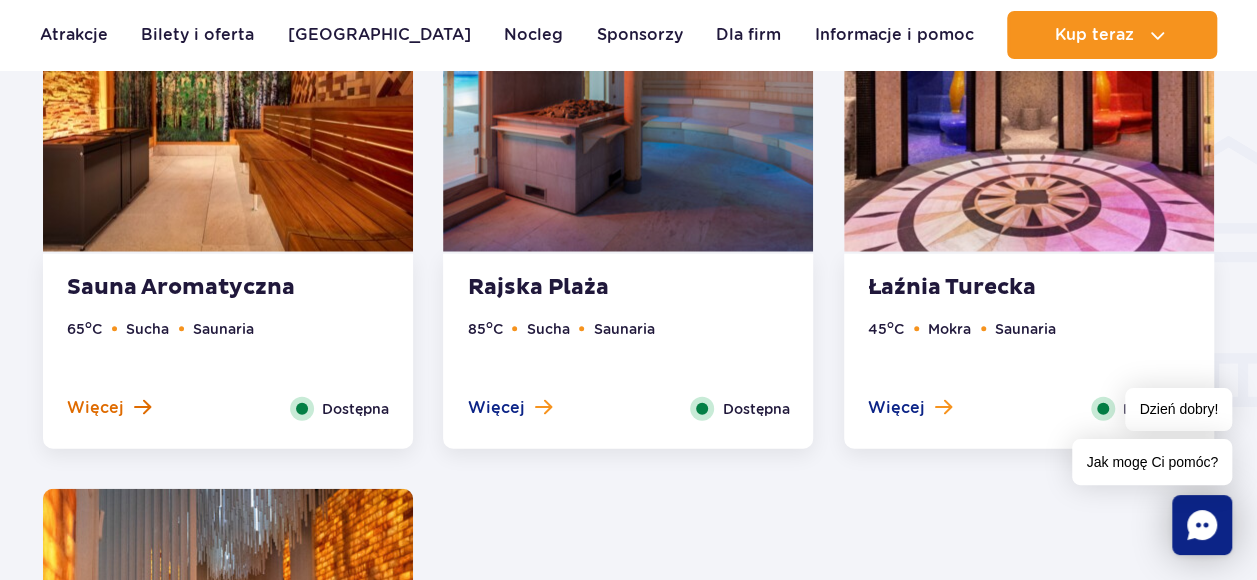 click on "Więcej" at bounding box center [95, 408] 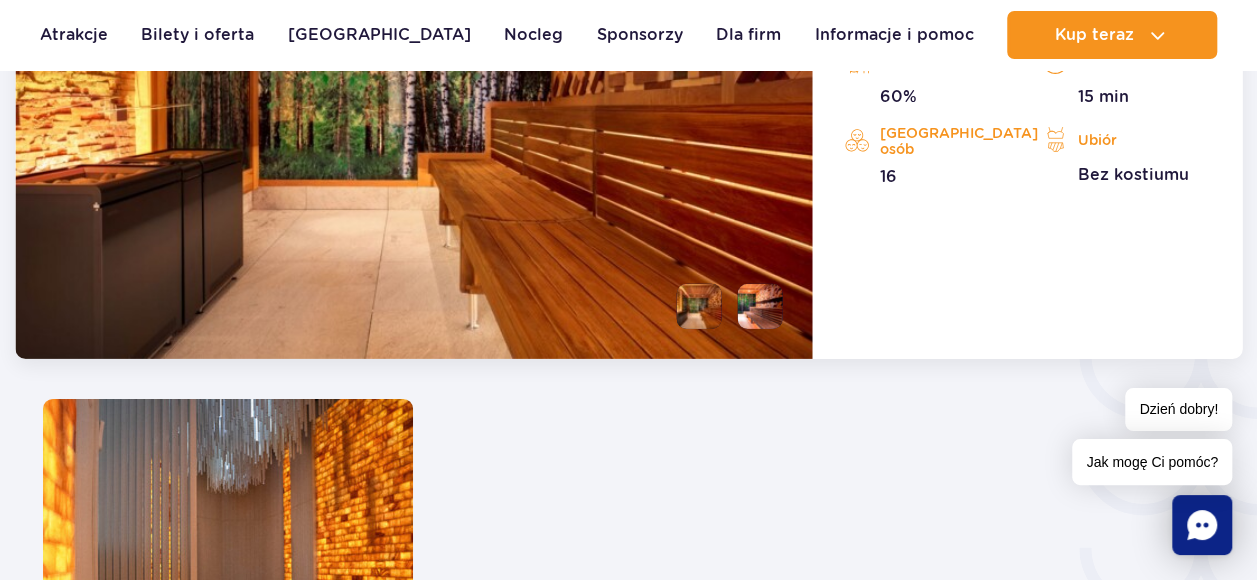 scroll, scrollTop: 2974, scrollLeft: 0, axis: vertical 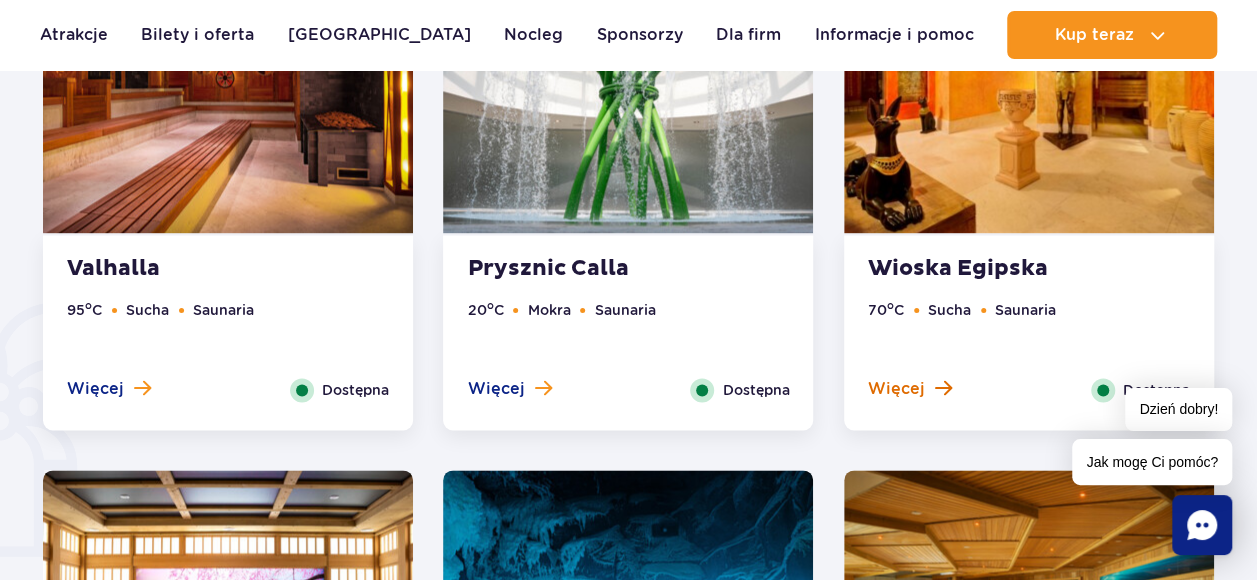 click on "Więcej" at bounding box center [896, 389] 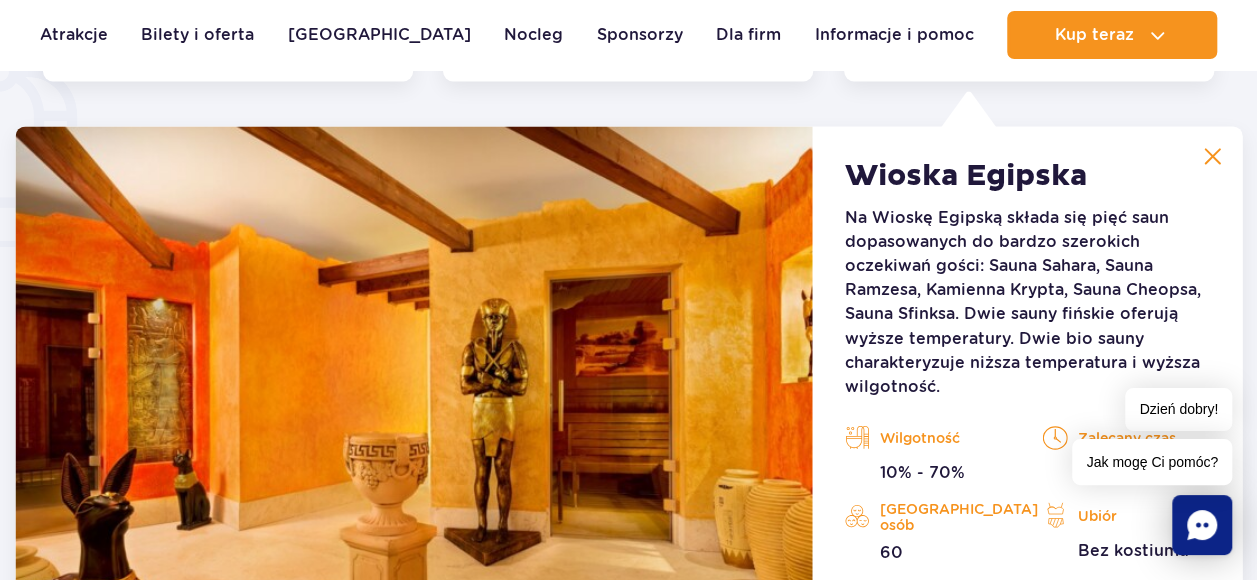 scroll, scrollTop: 1554, scrollLeft: 0, axis: vertical 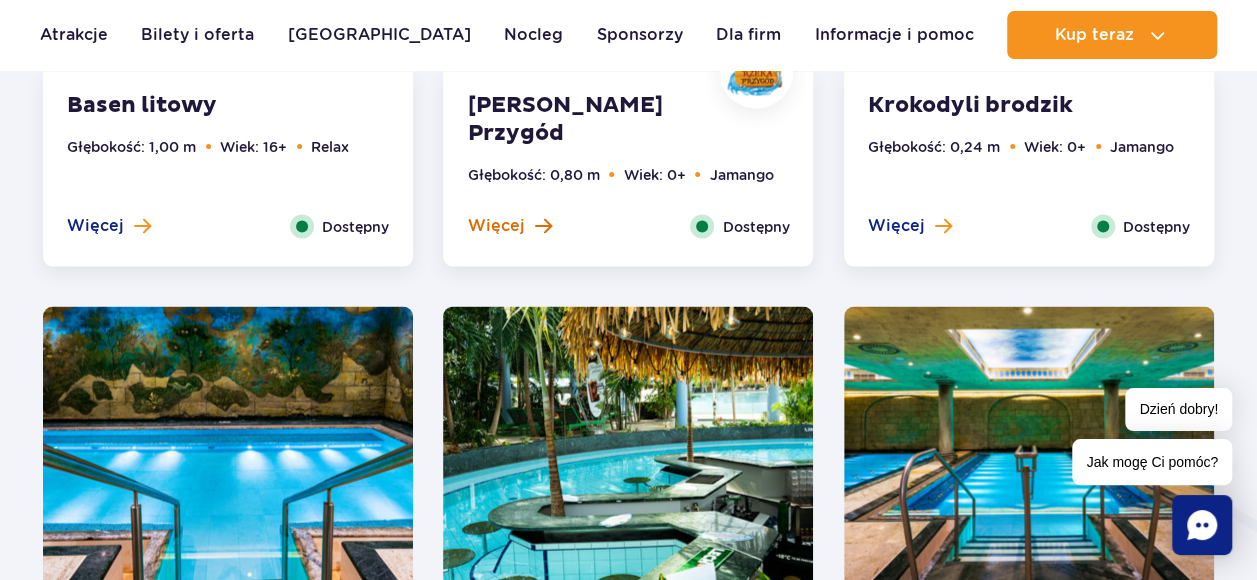 click on "Więcej" at bounding box center [495, 226] 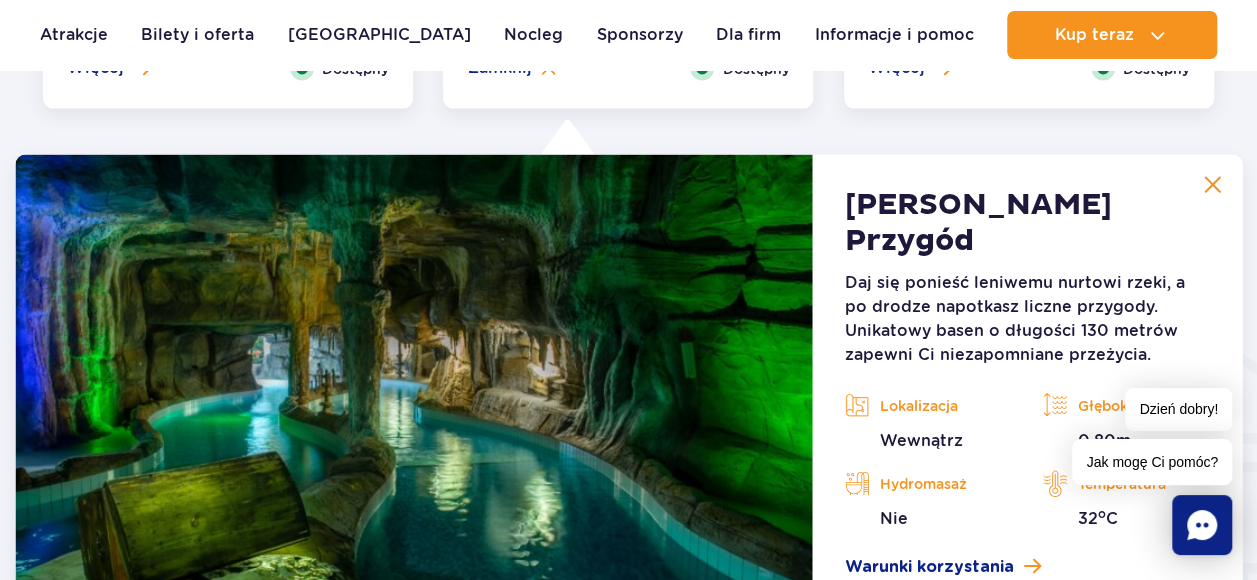 scroll, scrollTop: 2104, scrollLeft: 0, axis: vertical 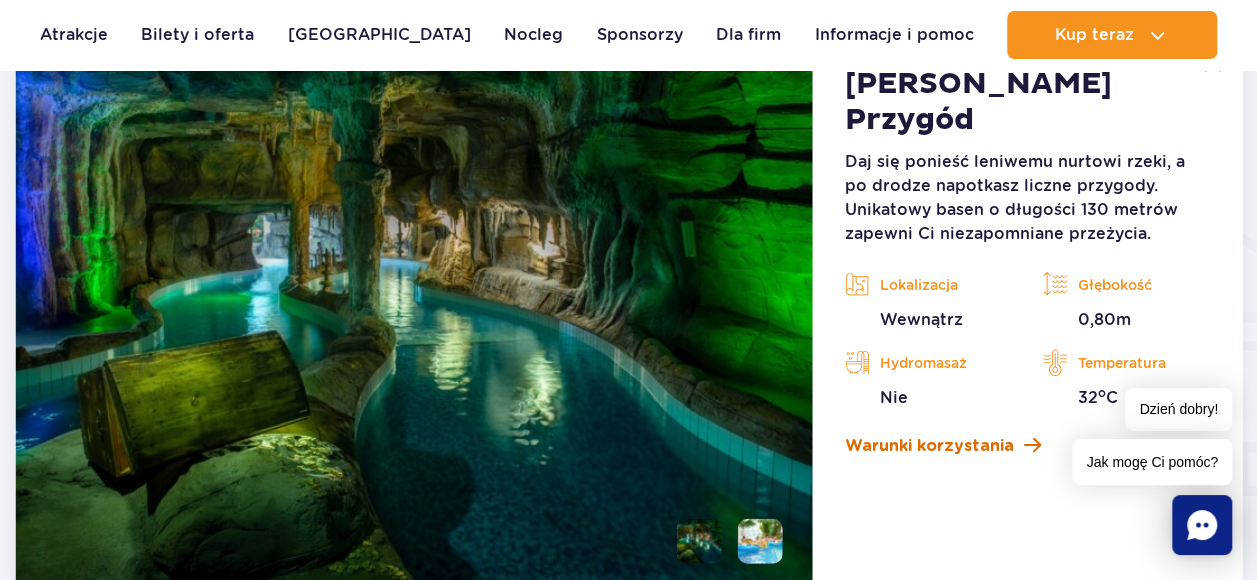 click on "Warunki korzystania" at bounding box center [929, 446] 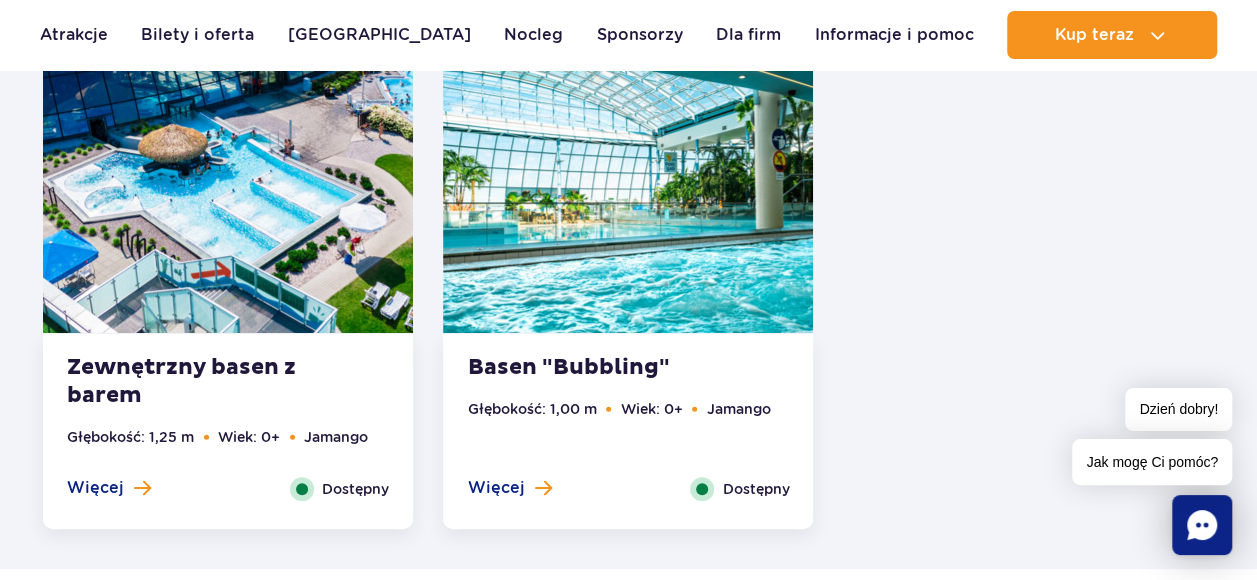 scroll, scrollTop: 3934, scrollLeft: 0, axis: vertical 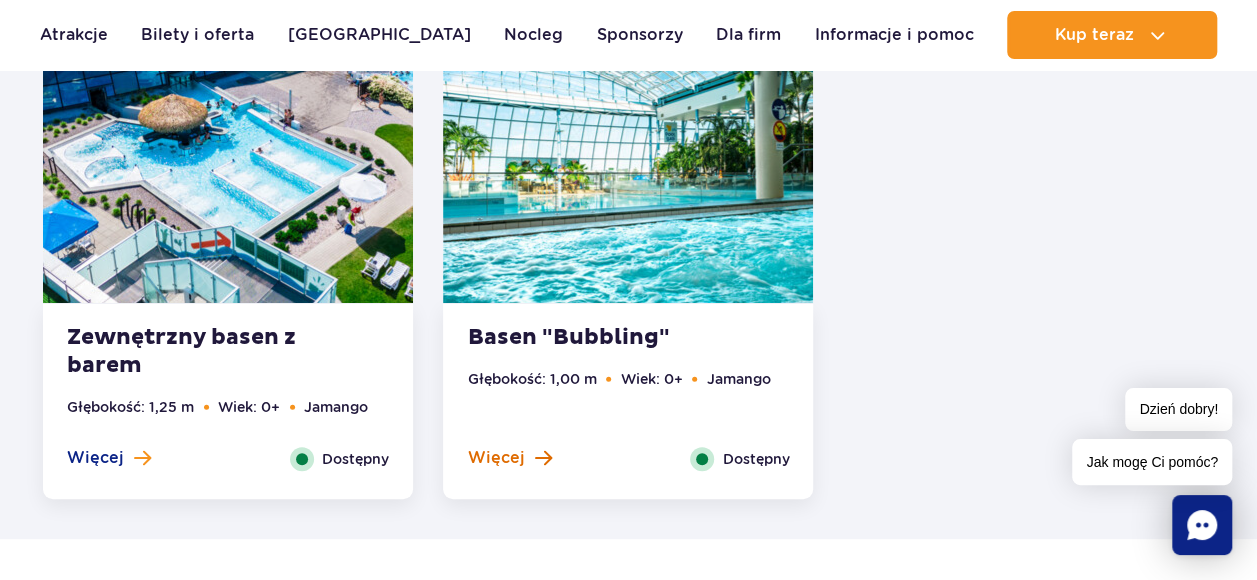 click on "Więcej" at bounding box center [509, 458] 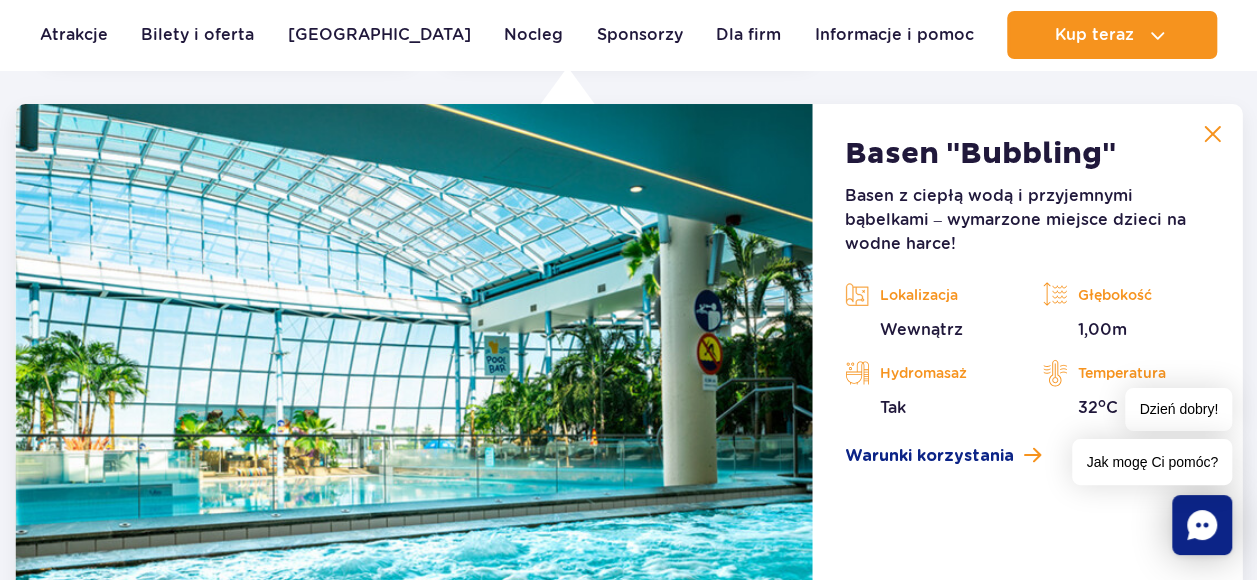 scroll, scrollTop: 3752, scrollLeft: 0, axis: vertical 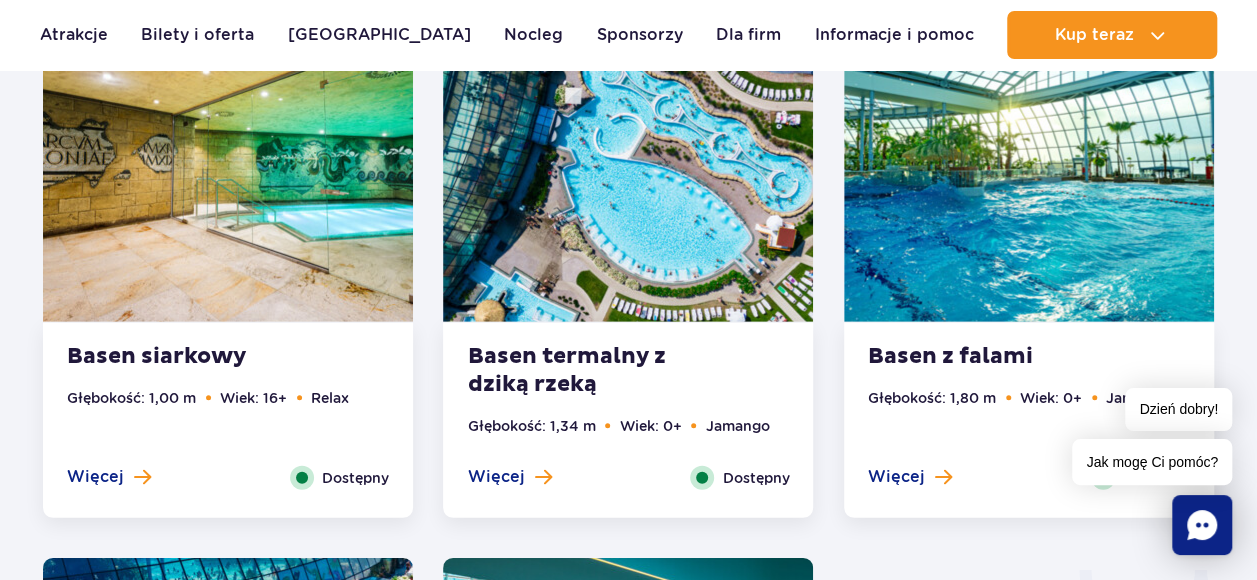 click on "Basen termalny z dziką rzeką" at bounding box center (588, 371) 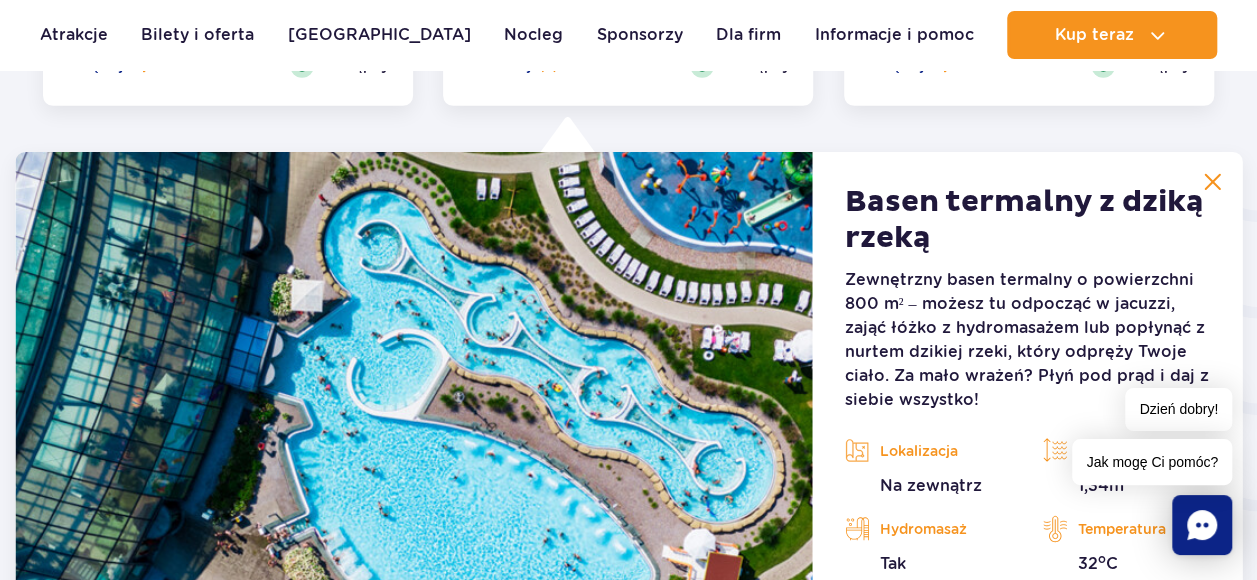 scroll, scrollTop: 3203, scrollLeft: 0, axis: vertical 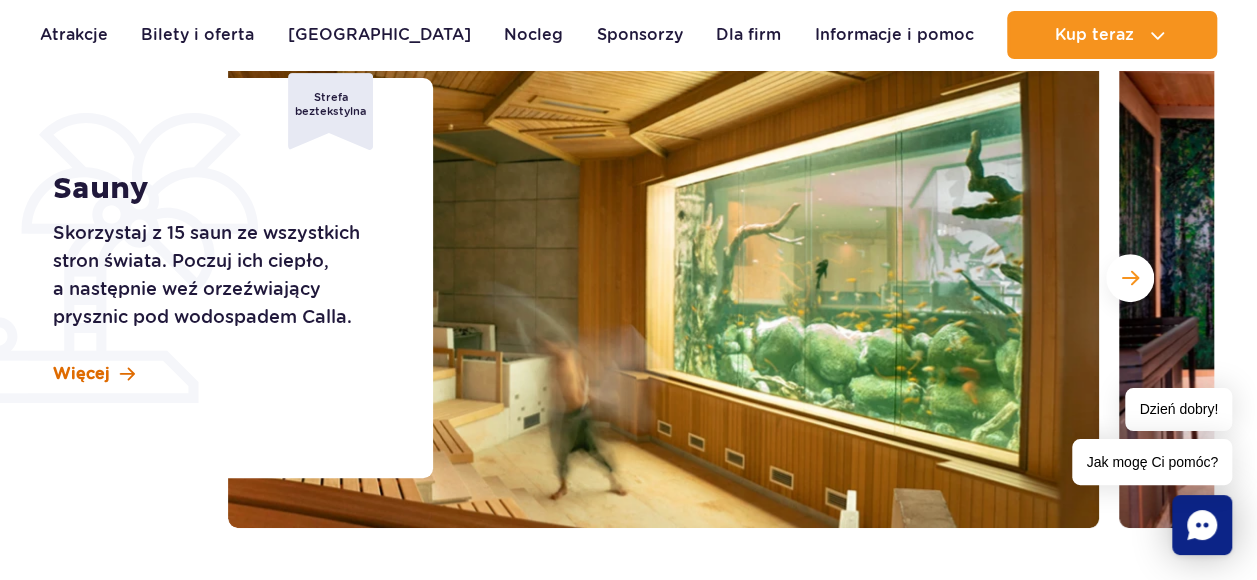 click on "Więcej" at bounding box center (81, 374) 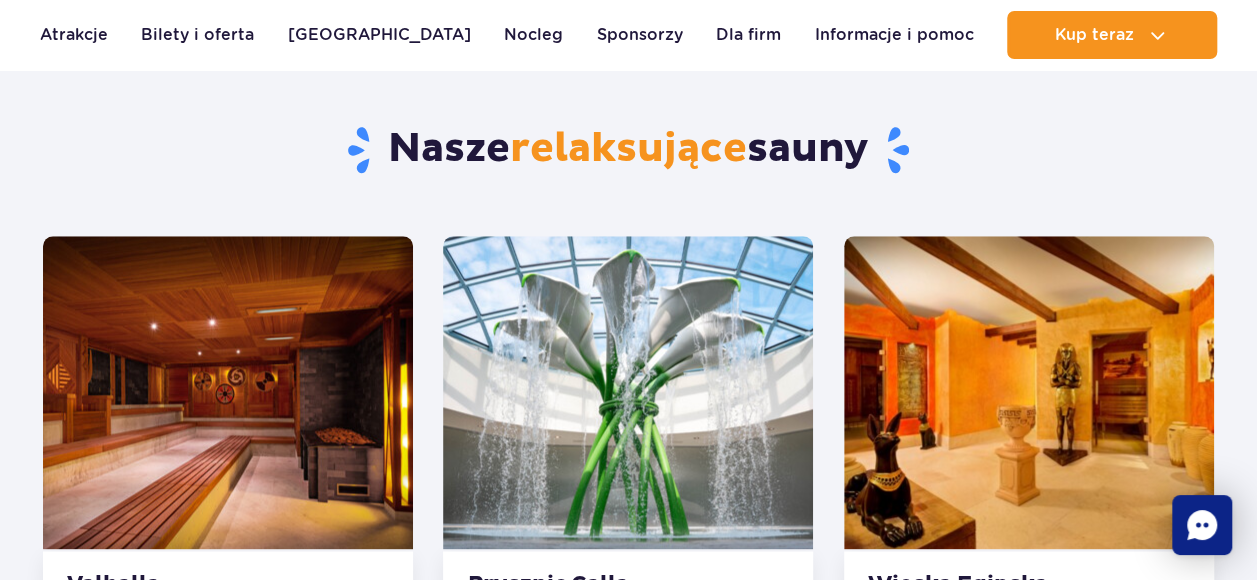 scroll, scrollTop: 888, scrollLeft: 0, axis: vertical 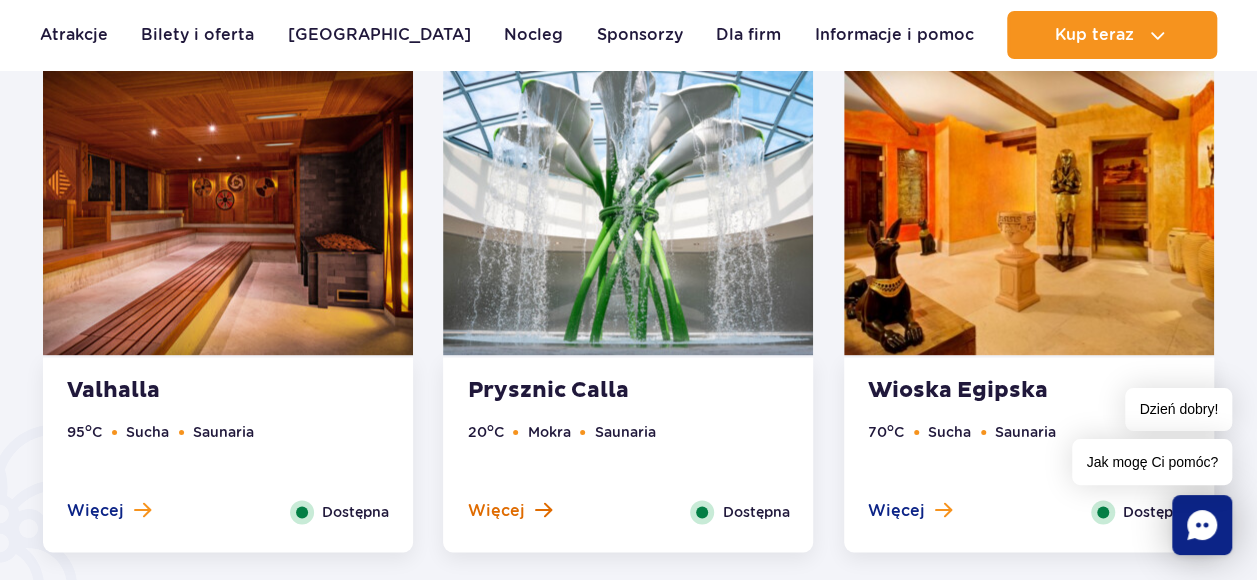 click on "Więcej" at bounding box center (495, 511) 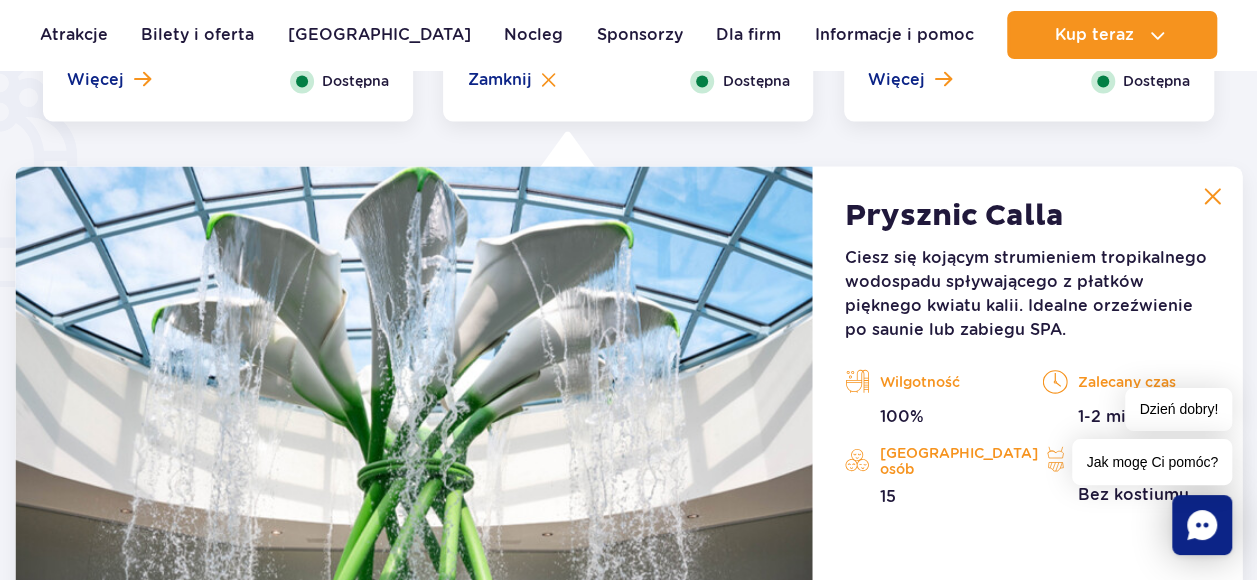 scroll, scrollTop: 1554, scrollLeft: 0, axis: vertical 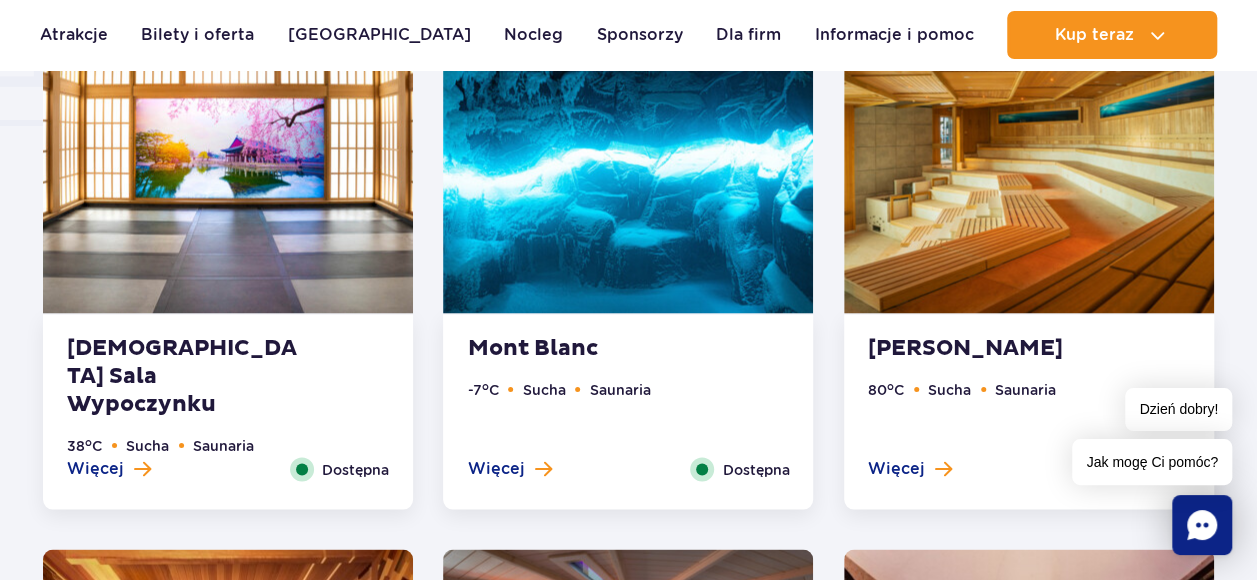 click on "[DEMOGRAPHIC_DATA] Sala Wypoczynku" at bounding box center [188, 376] 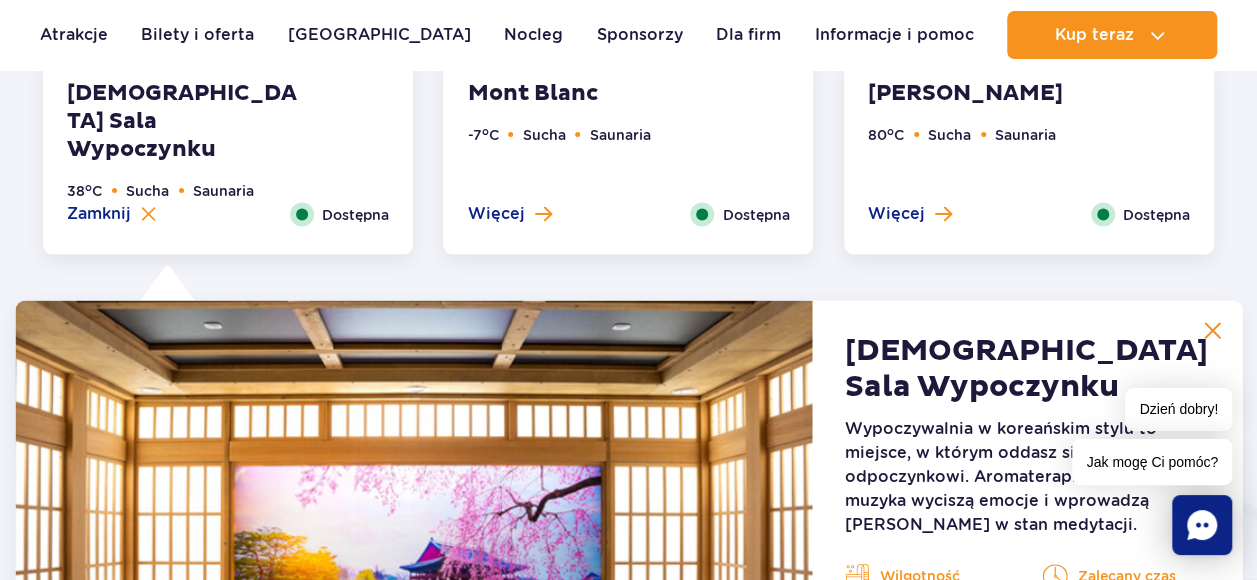 scroll, scrollTop: 2104, scrollLeft: 0, axis: vertical 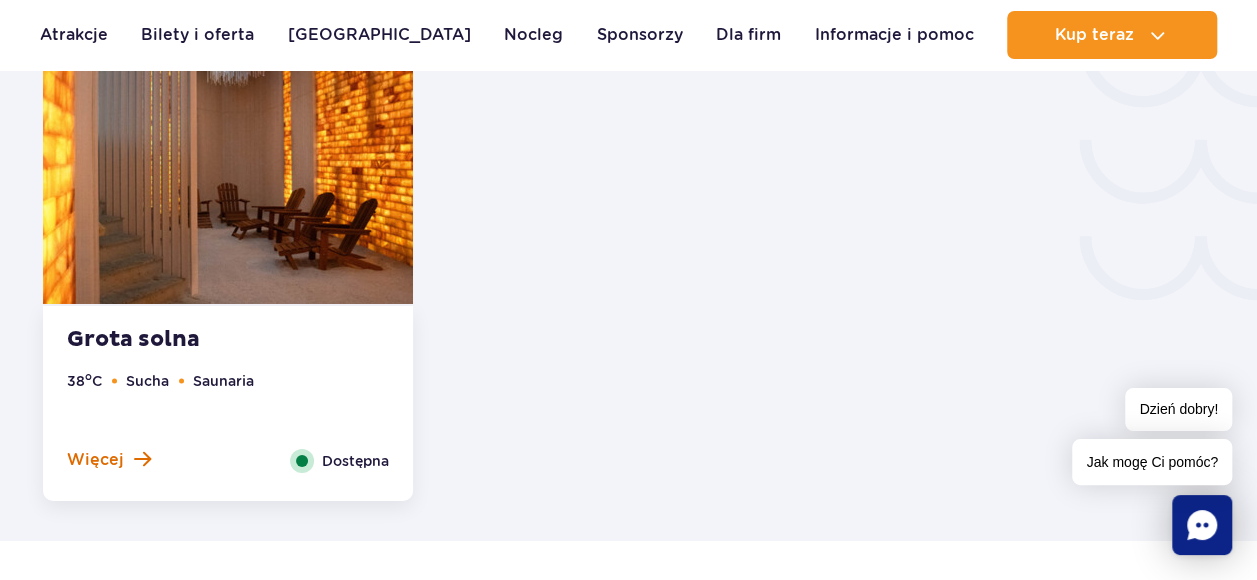 click on "Więcej" at bounding box center [109, 460] 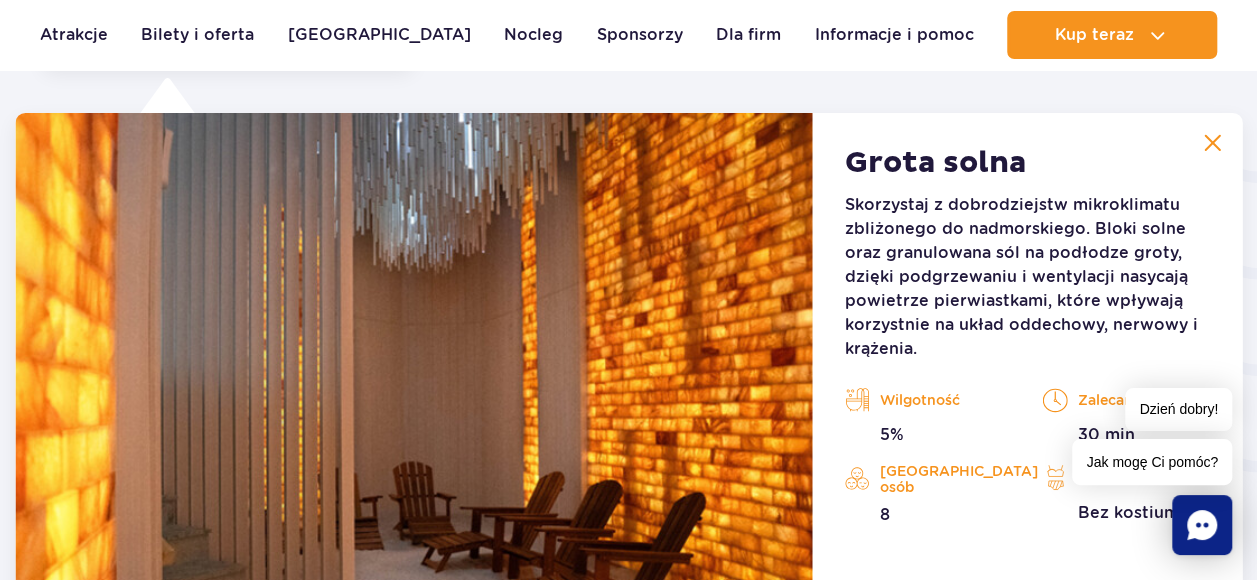 scroll, scrollTop: 3203, scrollLeft: 0, axis: vertical 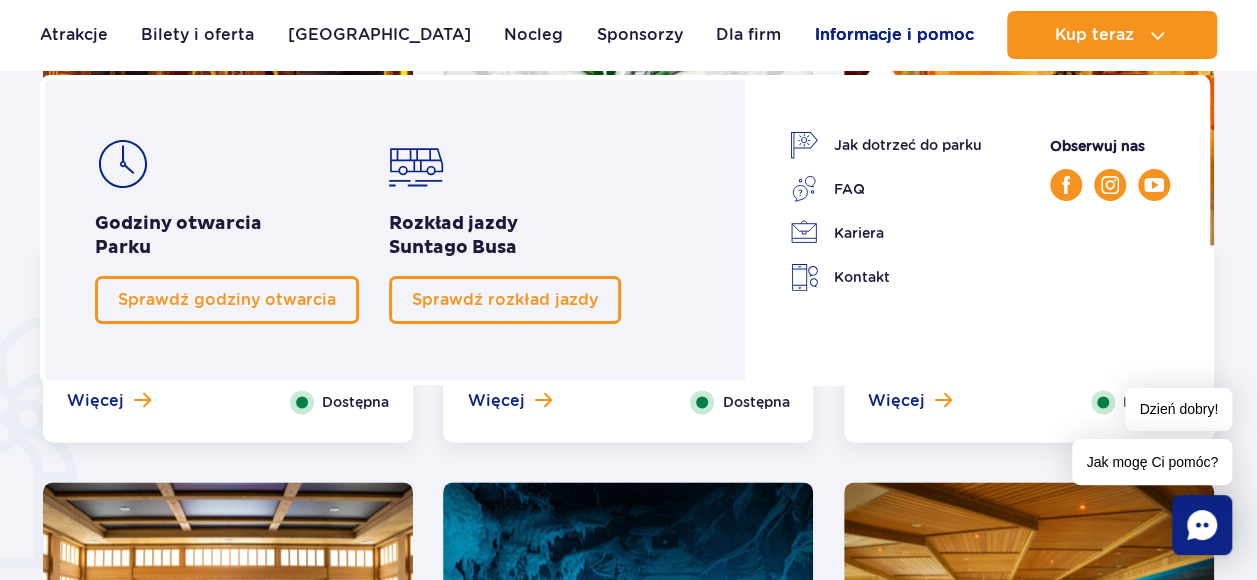 click on "Informacje i pomoc" at bounding box center [894, 35] 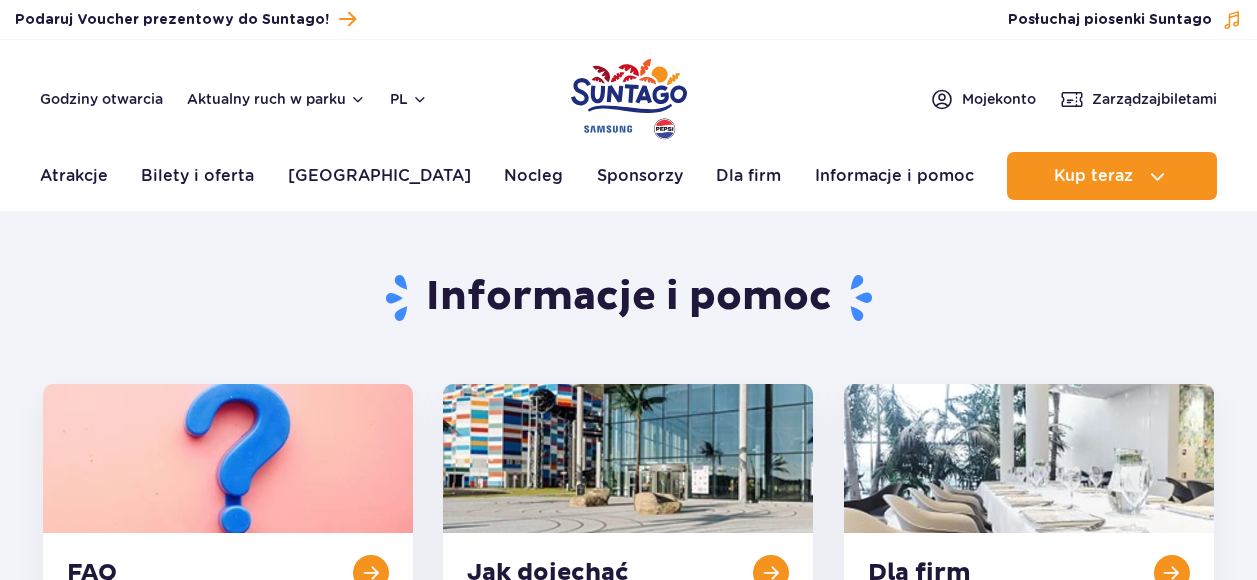 scroll, scrollTop: 0, scrollLeft: 0, axis: both 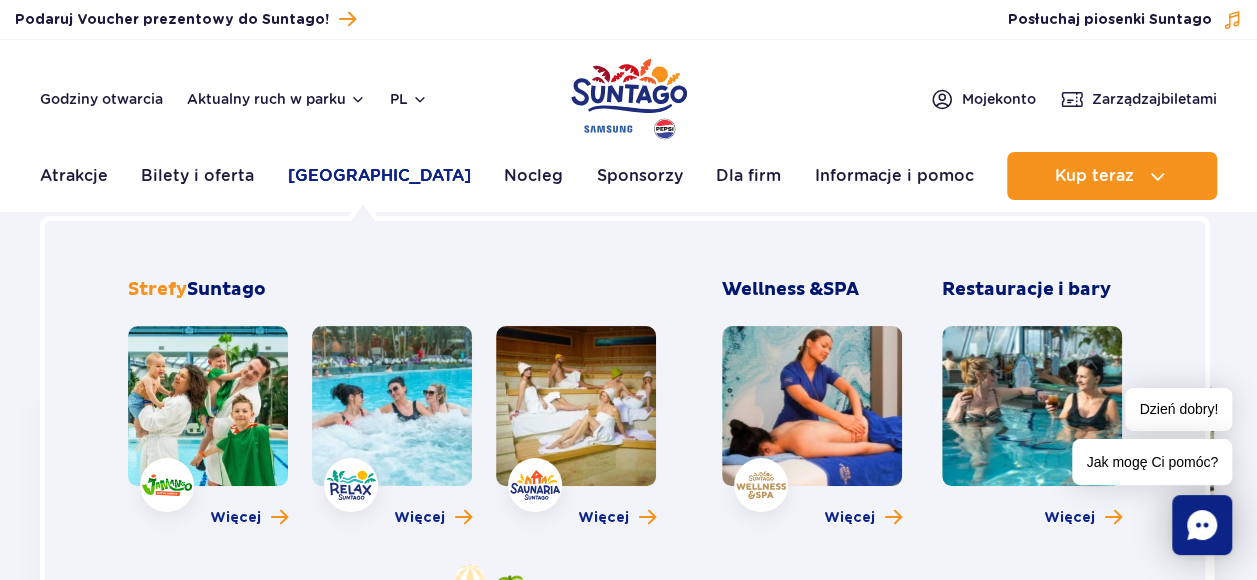 click on "[GEOGRAPHIC_DATA]" at bounding box center [379, 176] 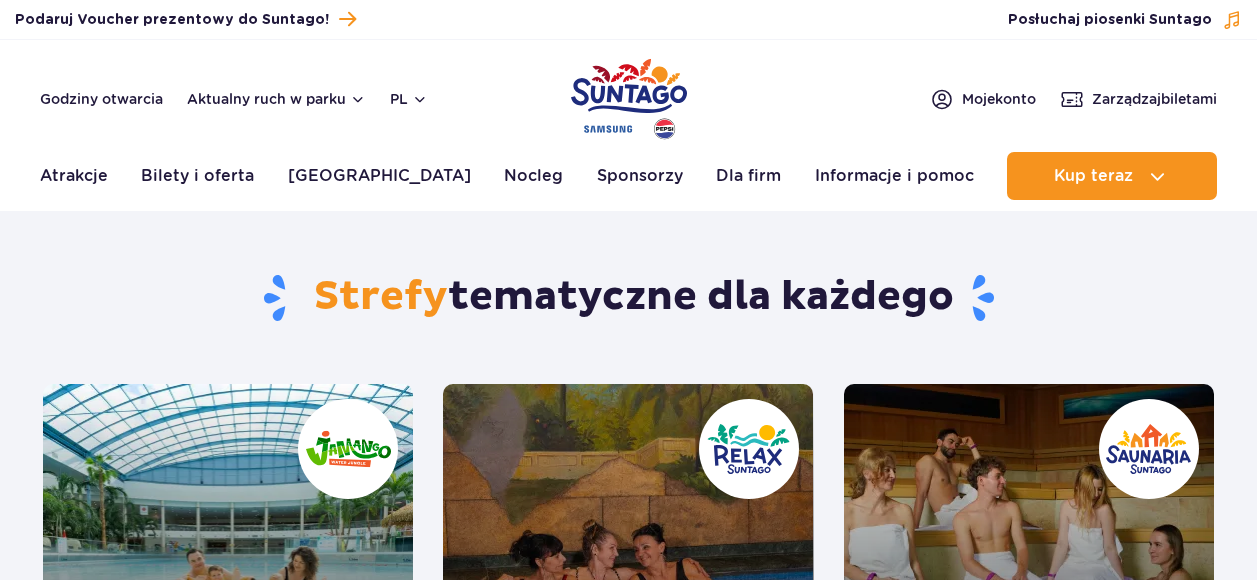 scroll, scrollTop: 0, scrollLeft: 0, axis: both 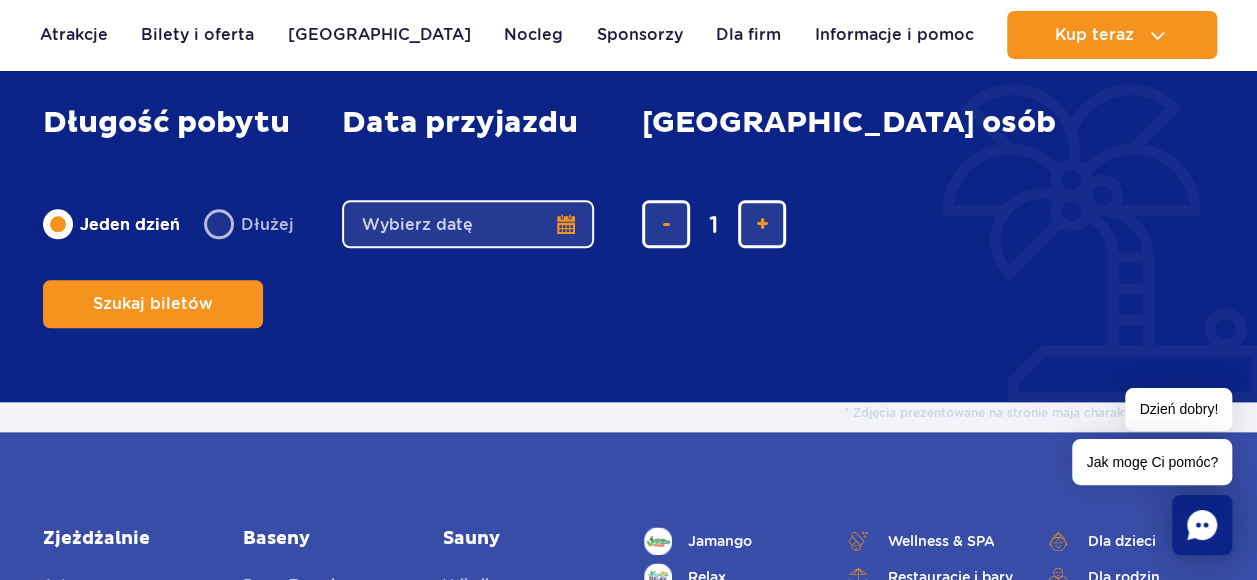 click on "Date from" at bounding box center (468, 224) 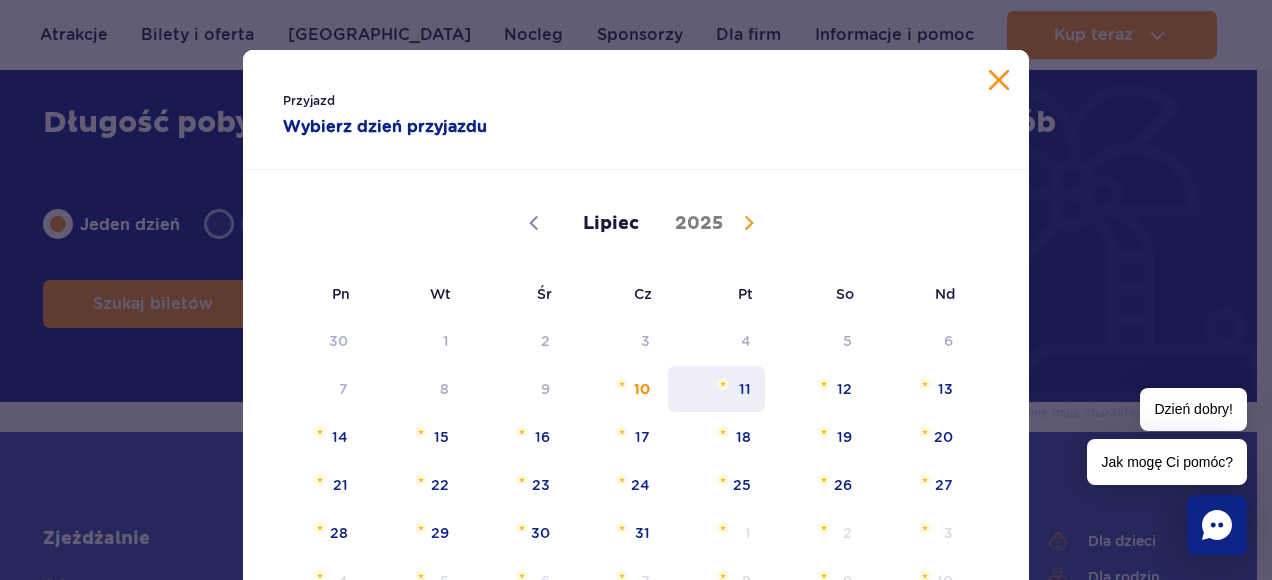 click at bounding box center [723, 384] 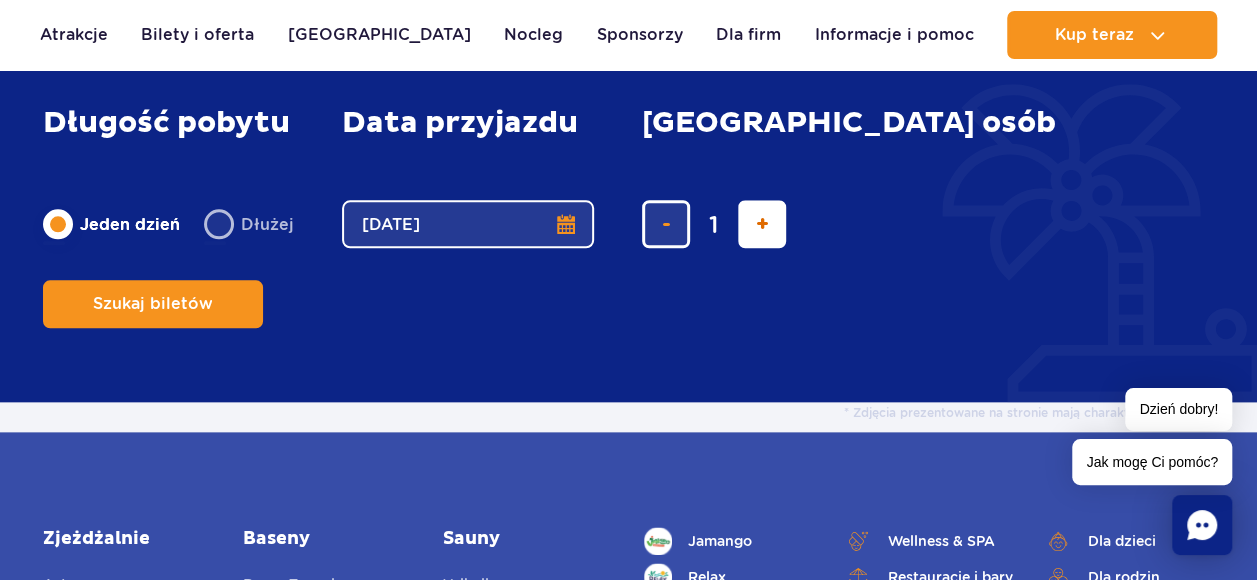 click at bounding box center (762, 224) 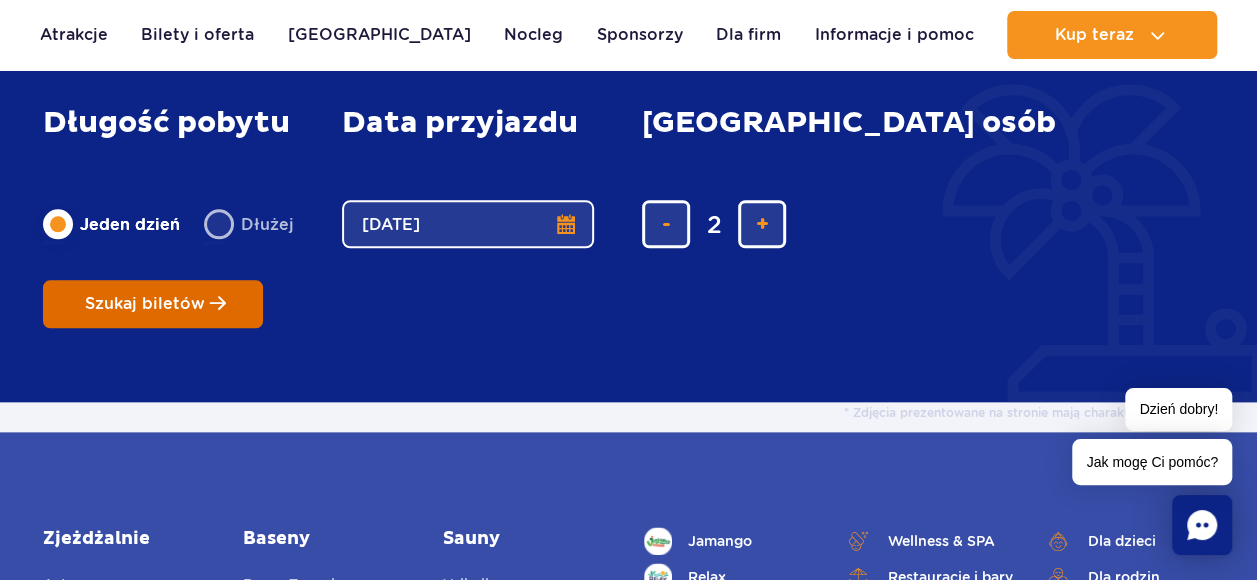 click on "Szukaj biletów" at bounding box center [145, 304] 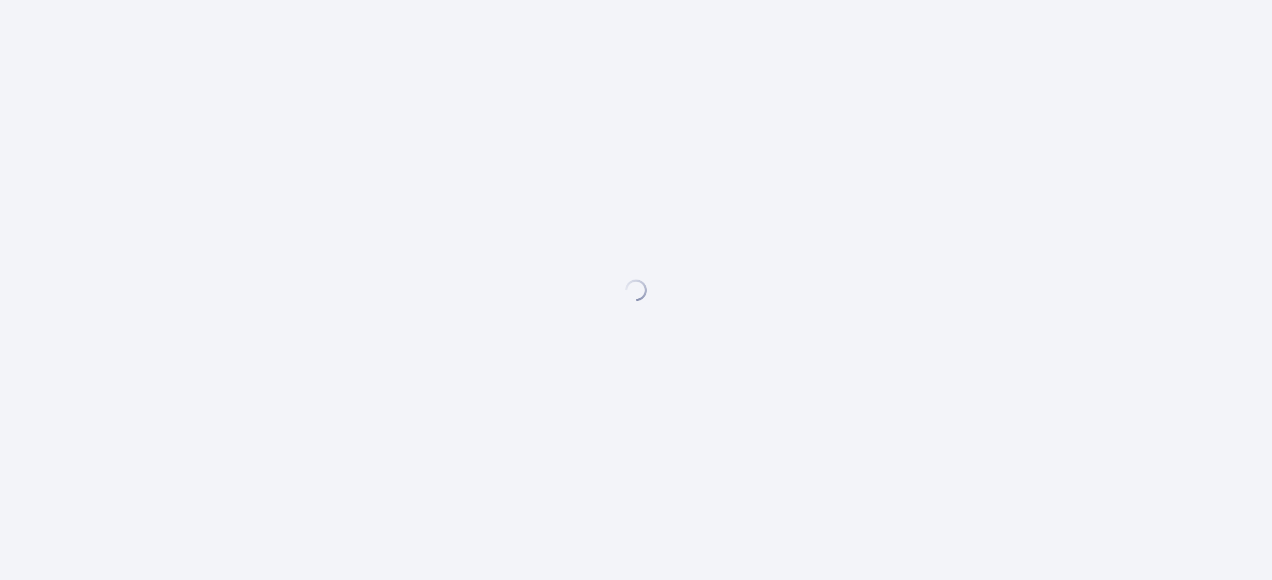 scroll, scrollTop: 0, scrollLeft: 0, axis: both 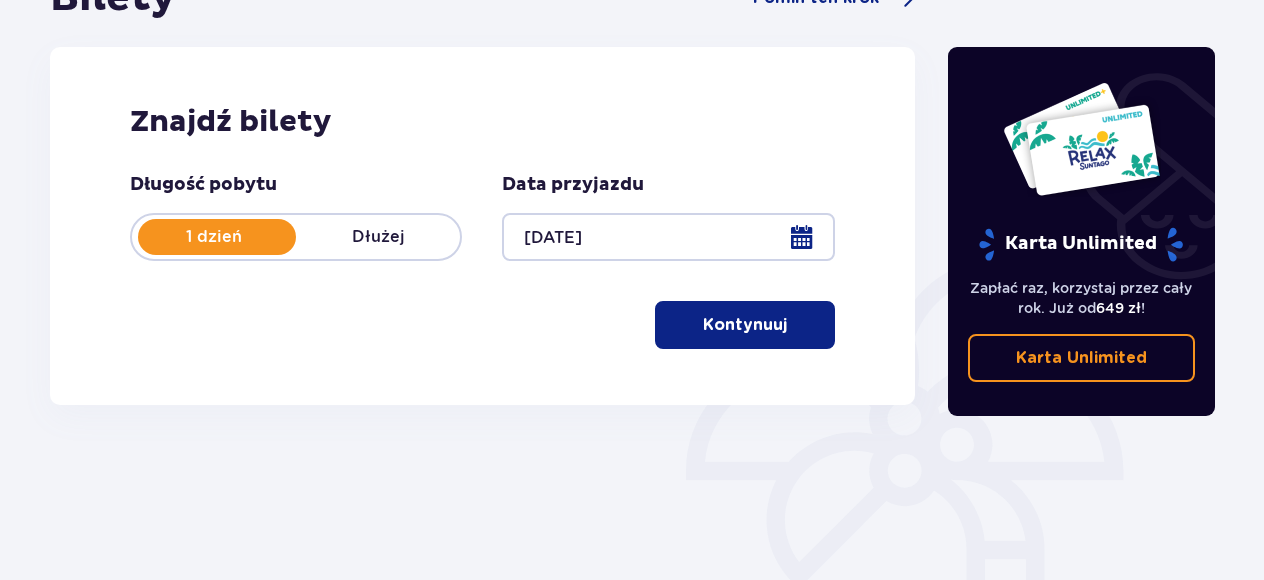 click on "Kontynuuj" at bounding box center (745, 325) 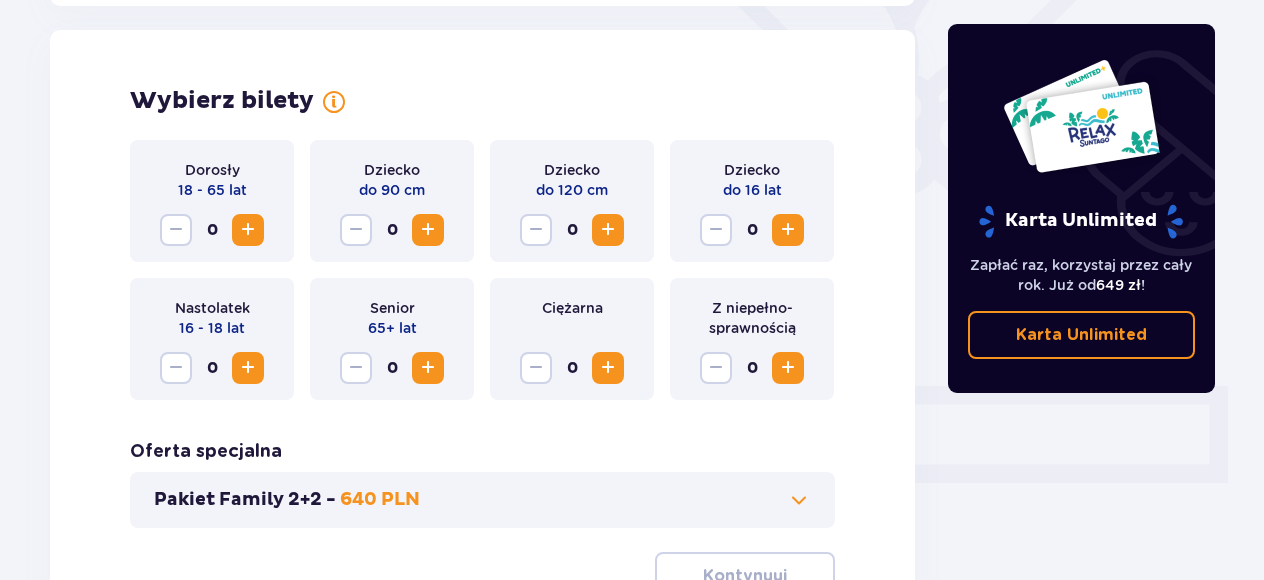 scroll, scrollTop: 556, scrollLeft: 0, axis: vertical 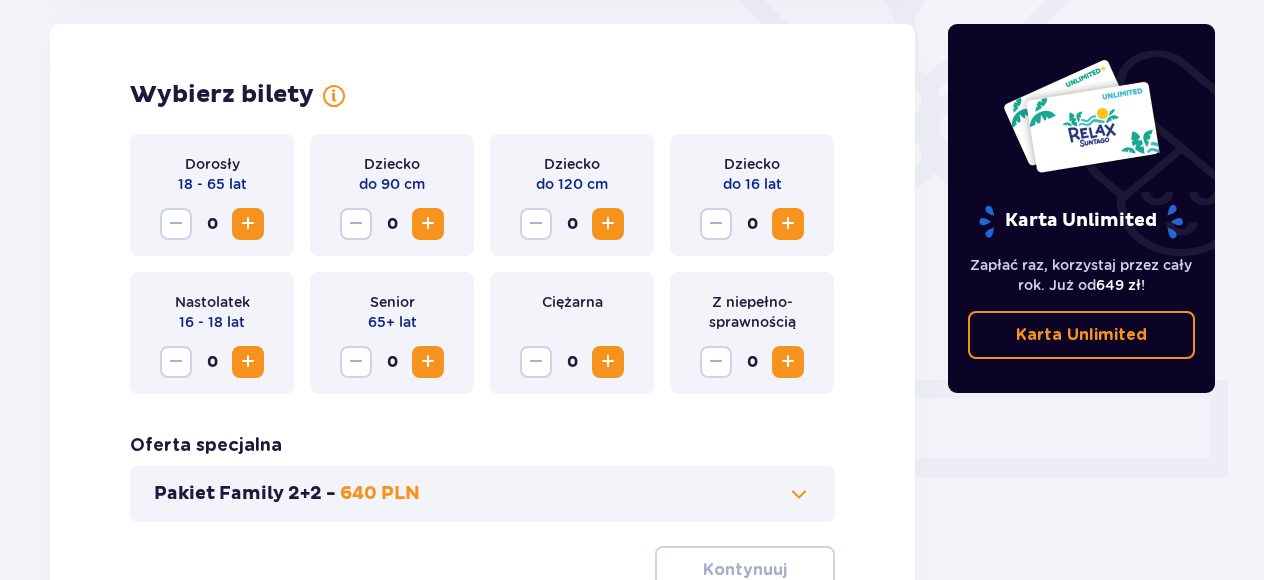 click at bounding box center [248, 224] 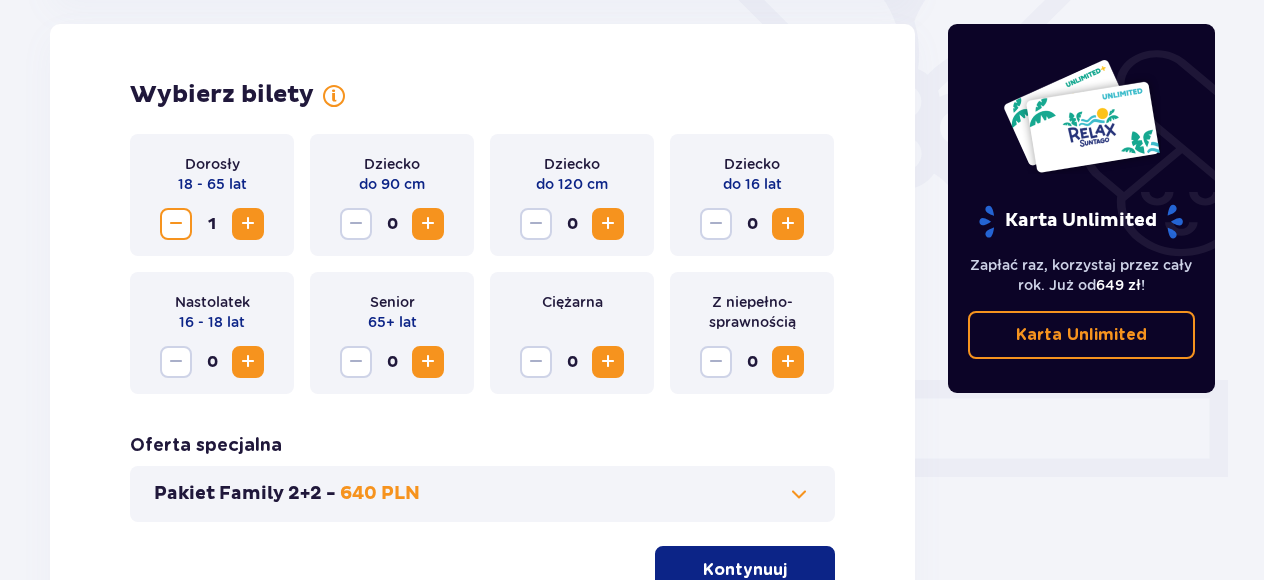 click at bounding box center [248, 224] 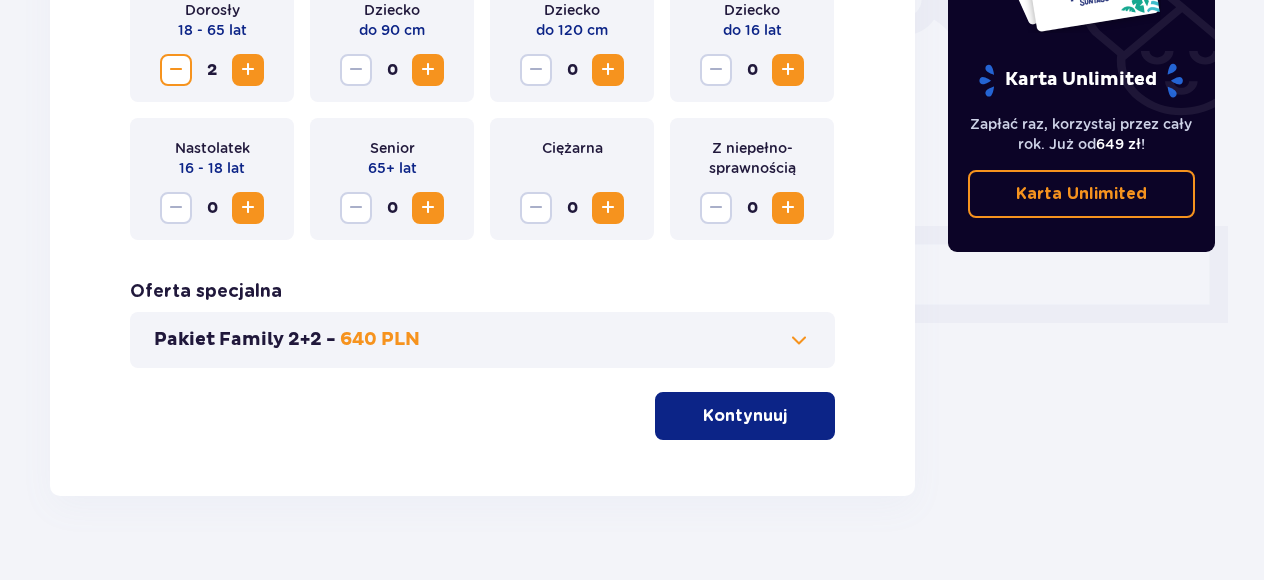 scroll, scrollTop: 714, scrollLeft: 0, axis: vertical 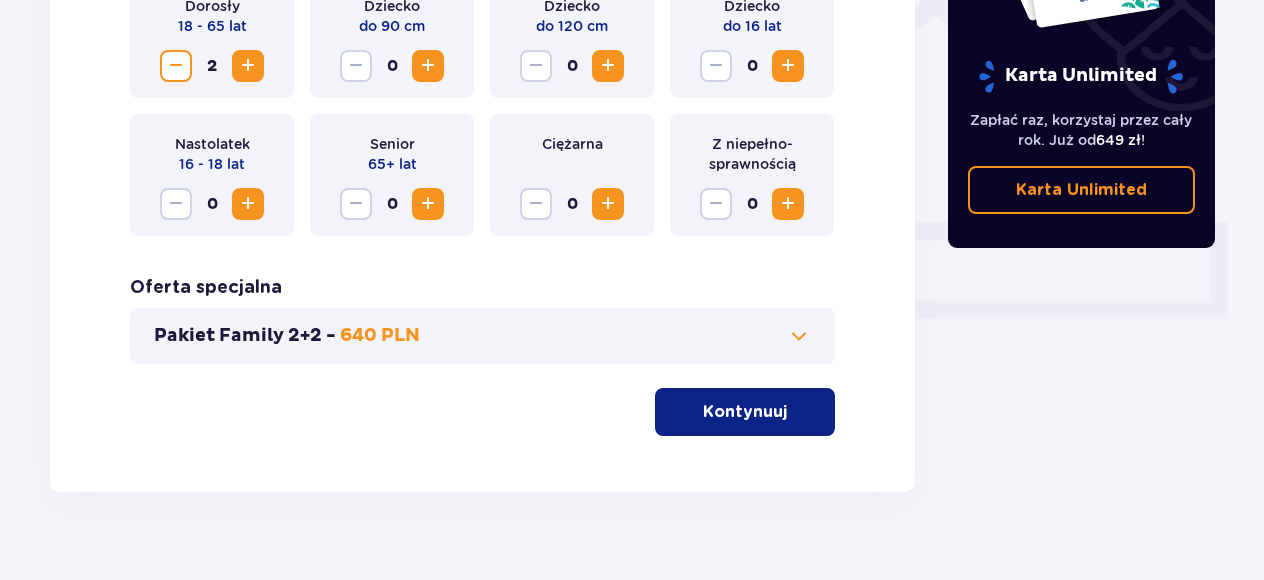 click on "Kontynuuj" at bounding box center [745, 412] 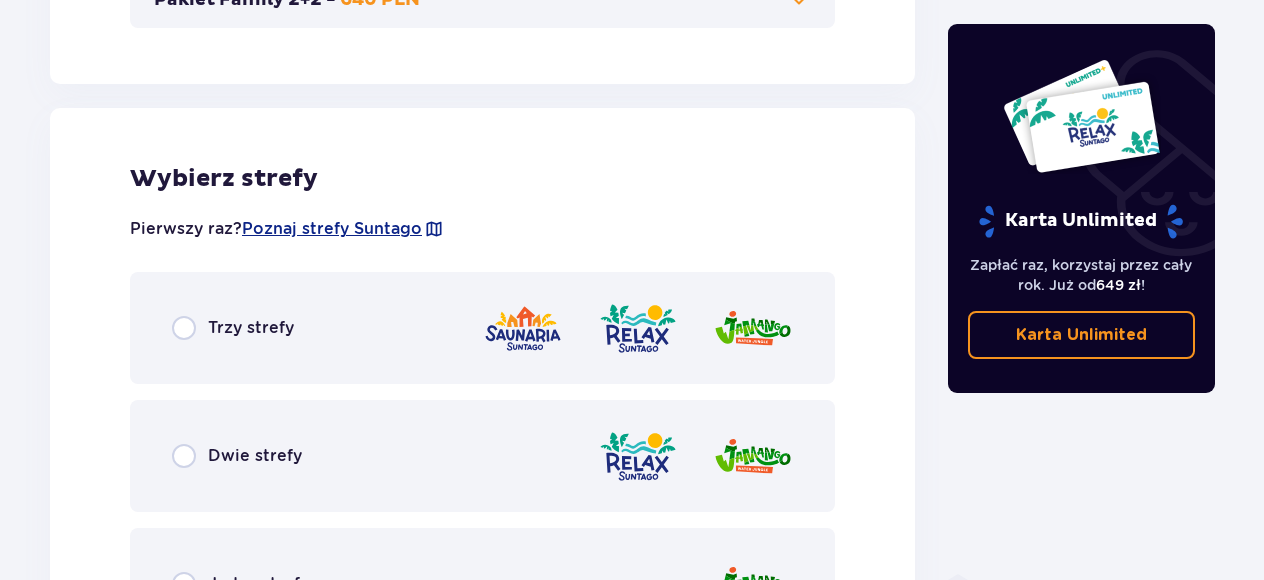 scroll, scrollTop: 1110, scrollLeft: 0, axis: vertical 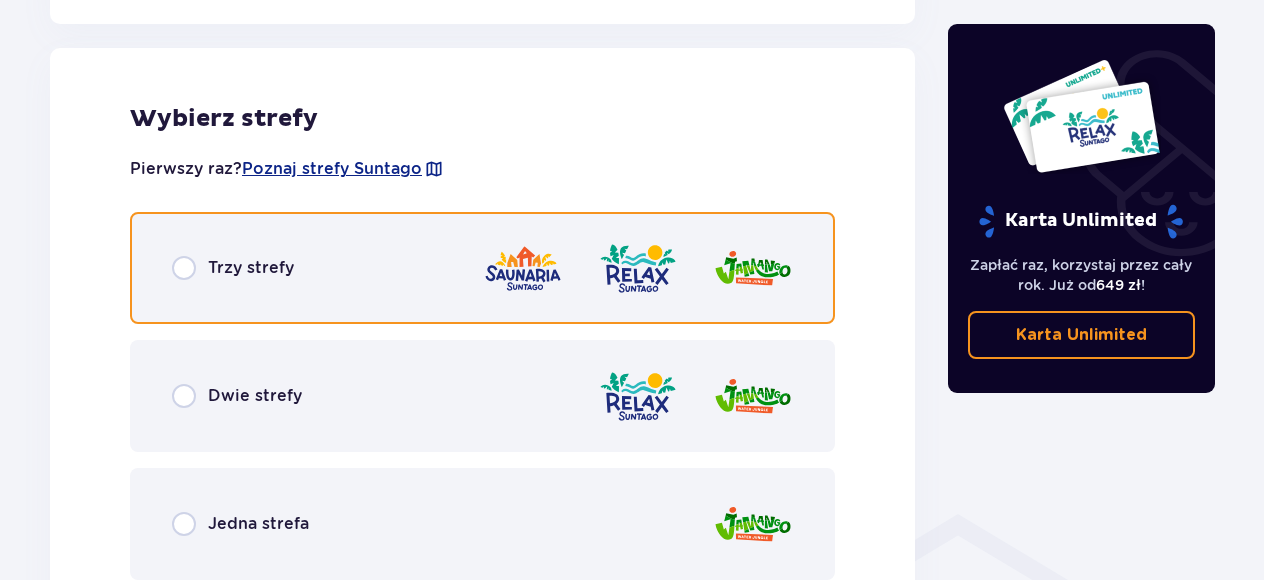 click at bounding box center [184, 268] 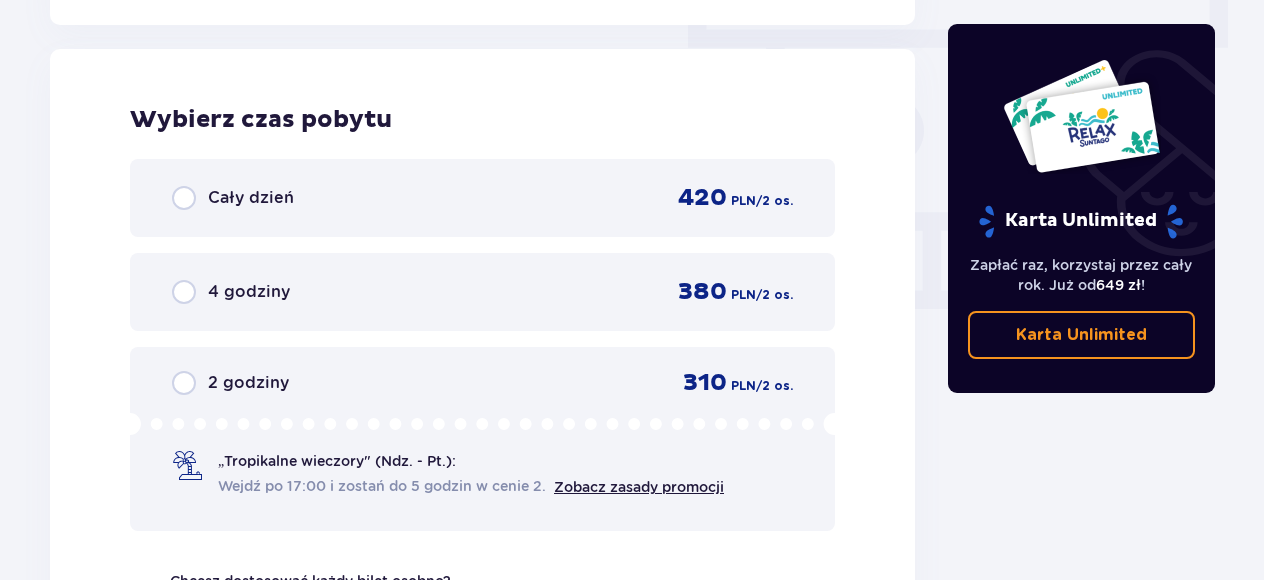 scroll, scrollTop: 1806, scrollLeft: 0, axis: vertical 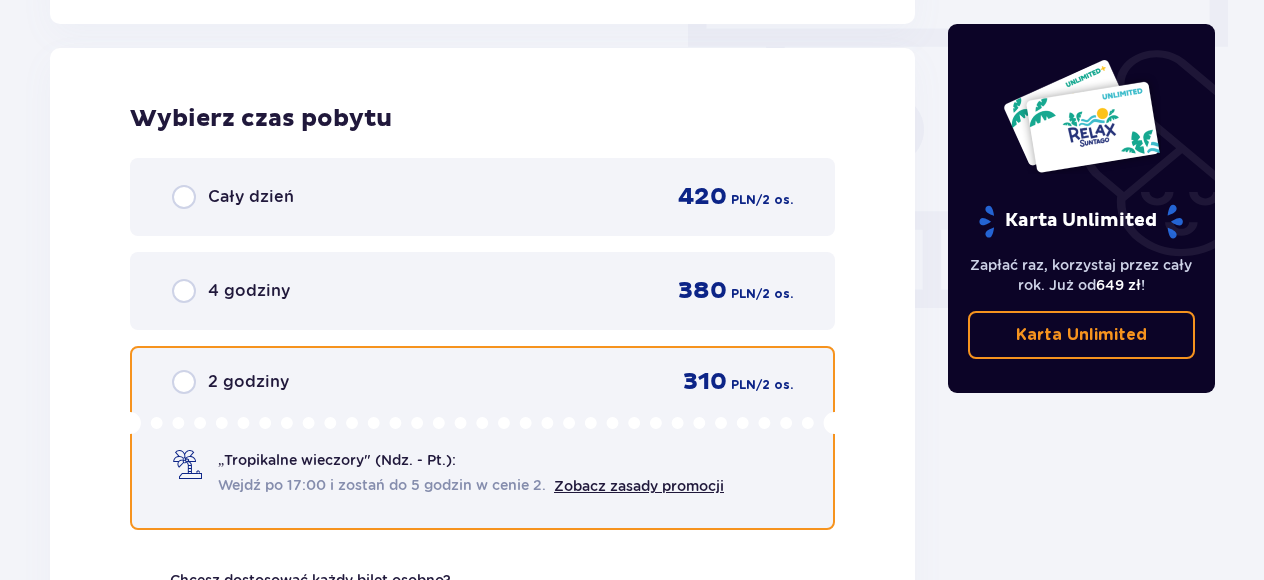 click at bounding box center (184, 382) 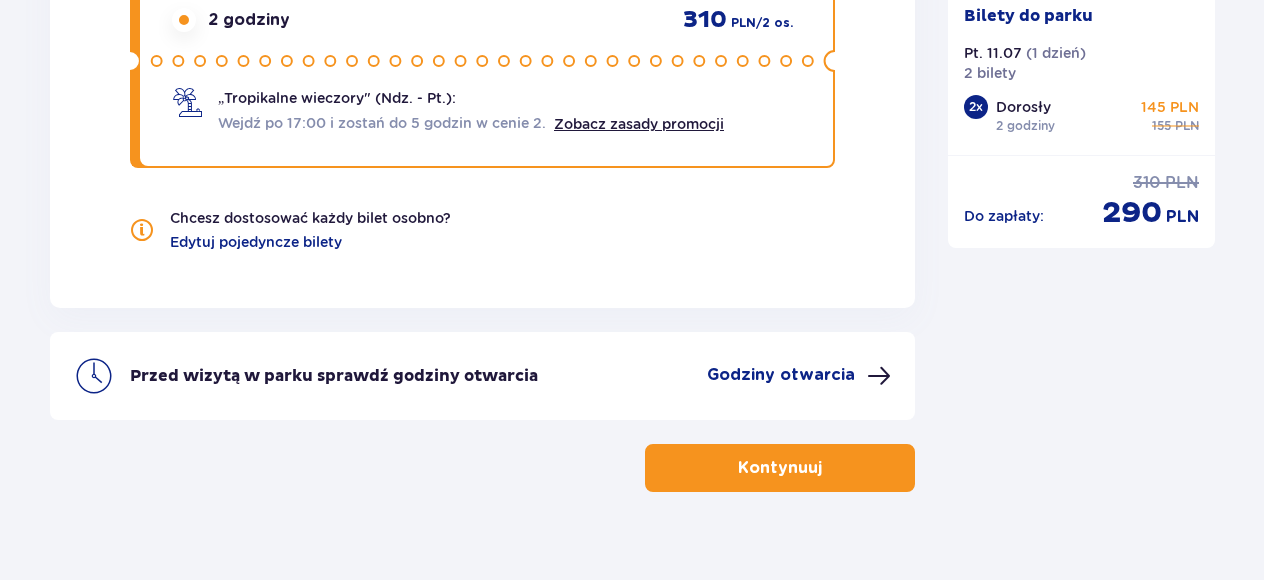 scroll, scrollTop: 2200, scrollLeft: 0, axis: vertical 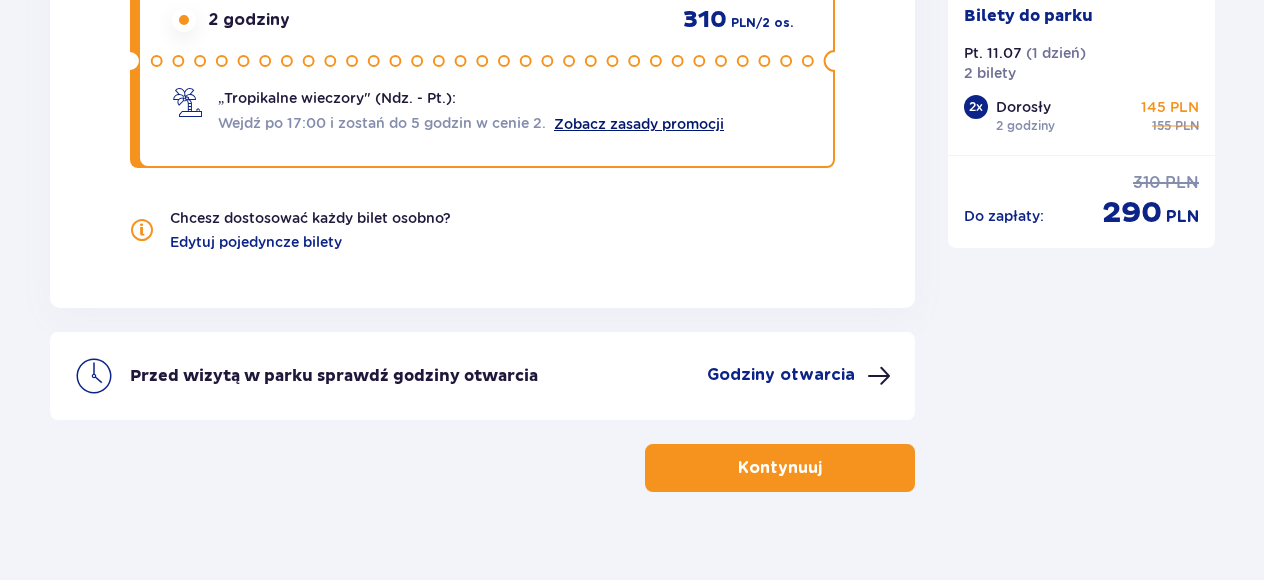 click on "Zobacz zasady promocji" at bounding box center (639, 124) 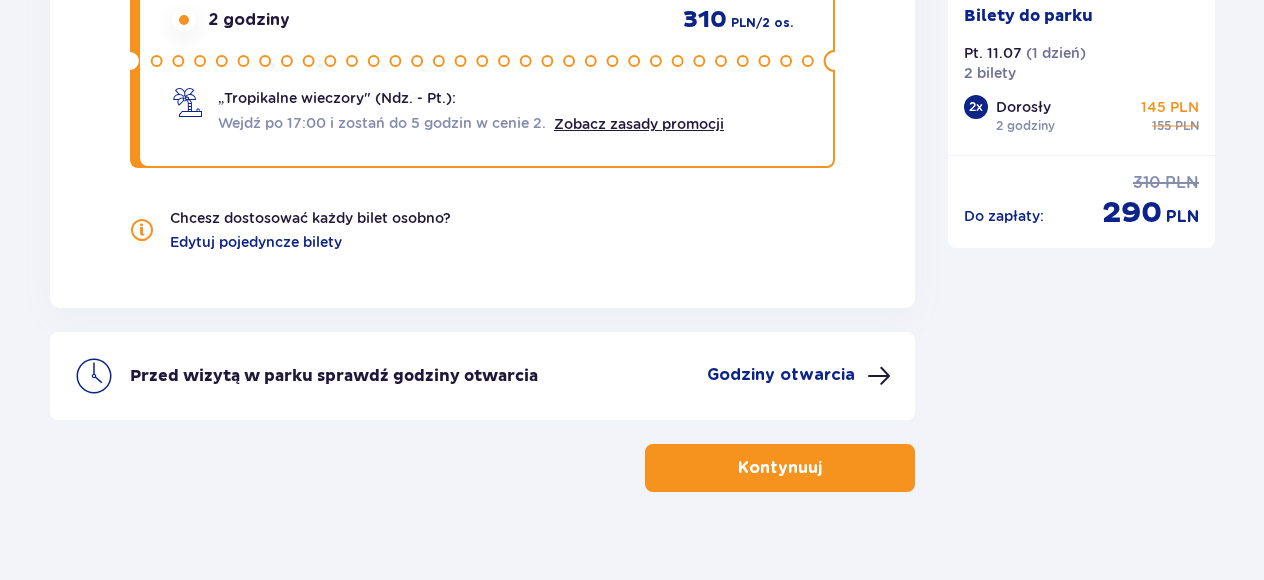 click on "Kontynuuj" at bounding box center (780, 468) 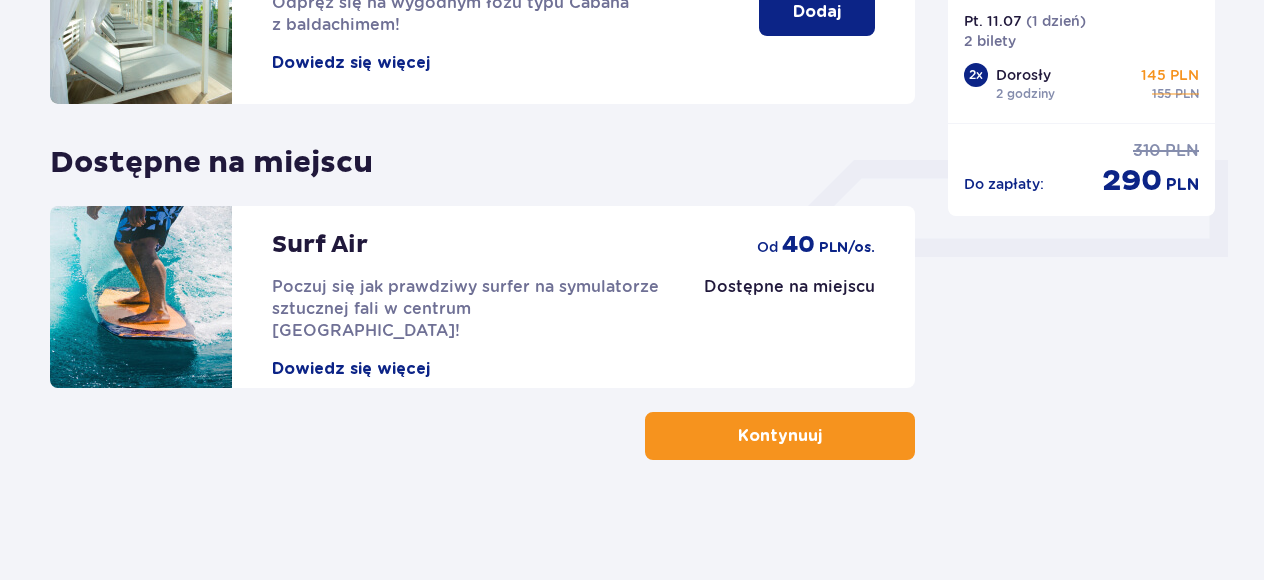 scroll, scrollTop: 0, scrollLeft: 0, axis: both 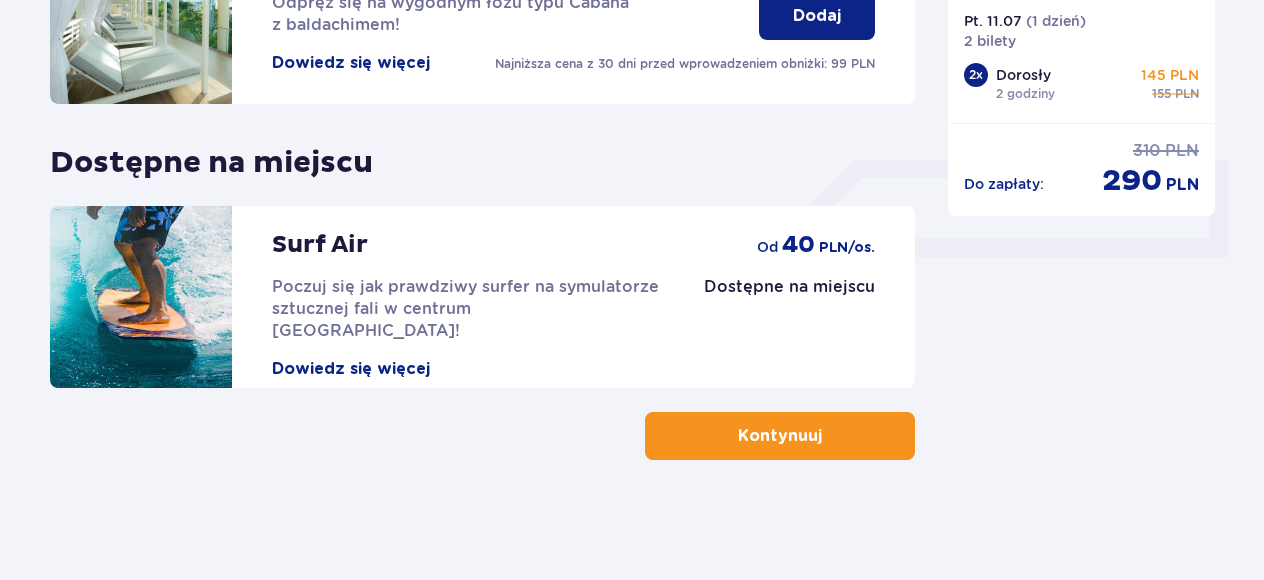 click on "Kontynuuj" at bounding box center [780, 436] 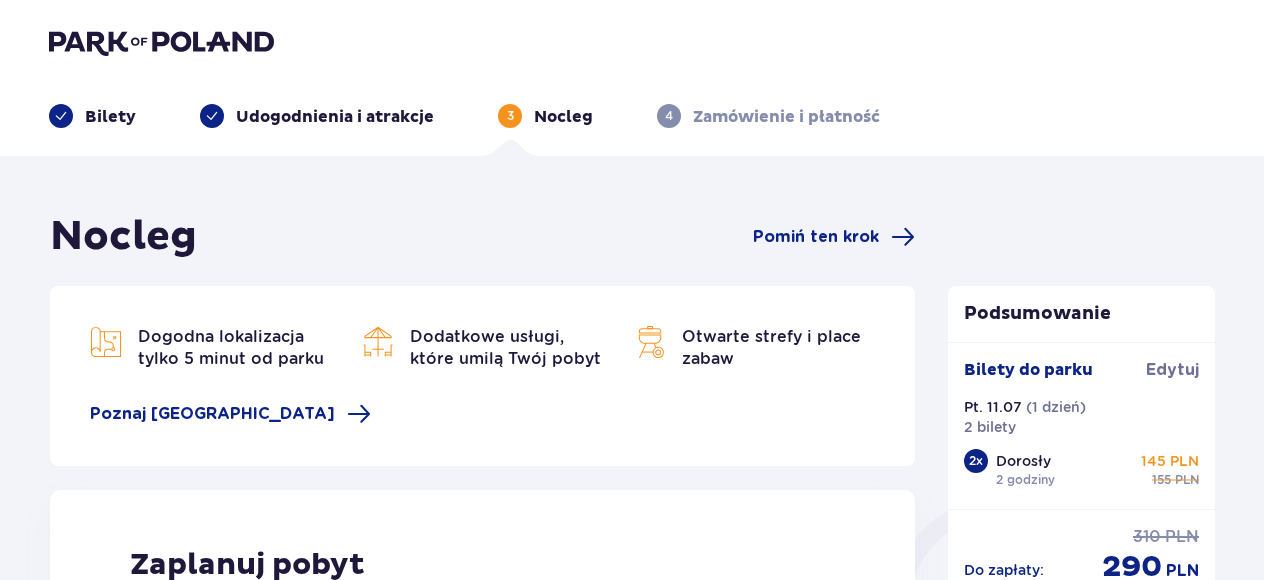 scroll, scrollTop: 0, scrollLeft: 0, axis: both 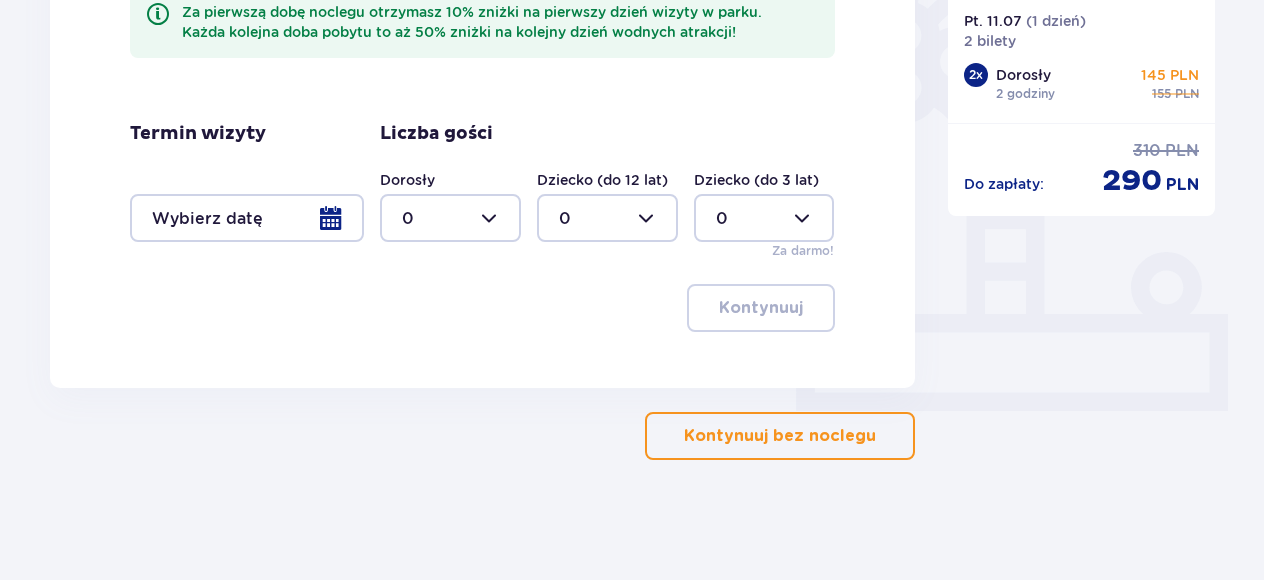click at bounding box center [880, 436] 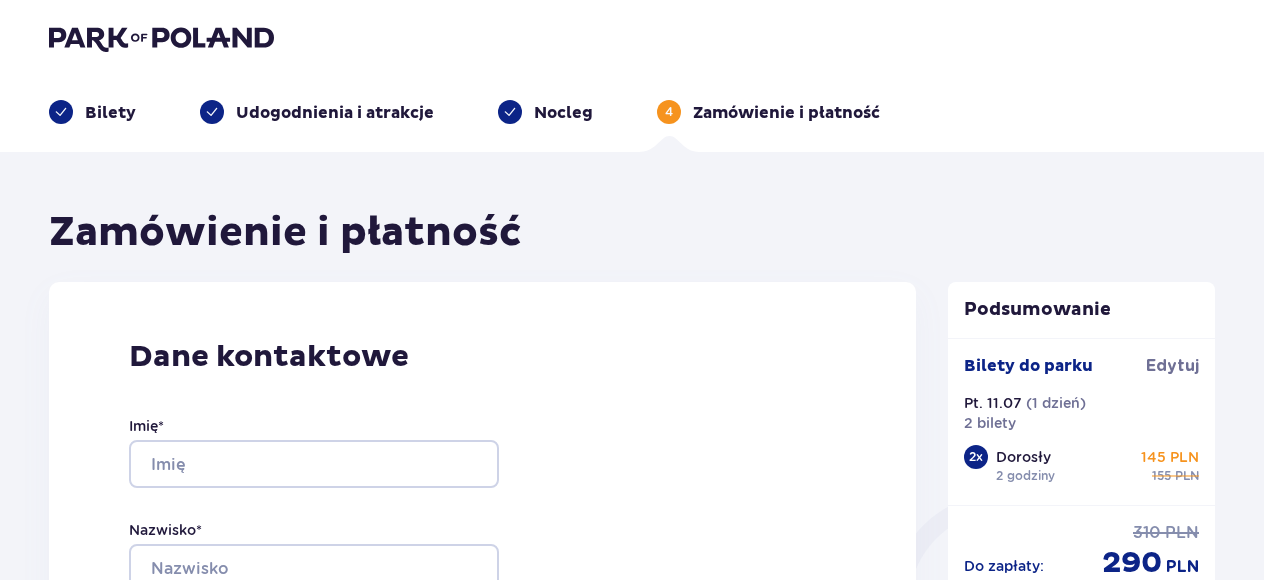 scroll, scrollTop: 0, scrollLeft: 0, axis: both 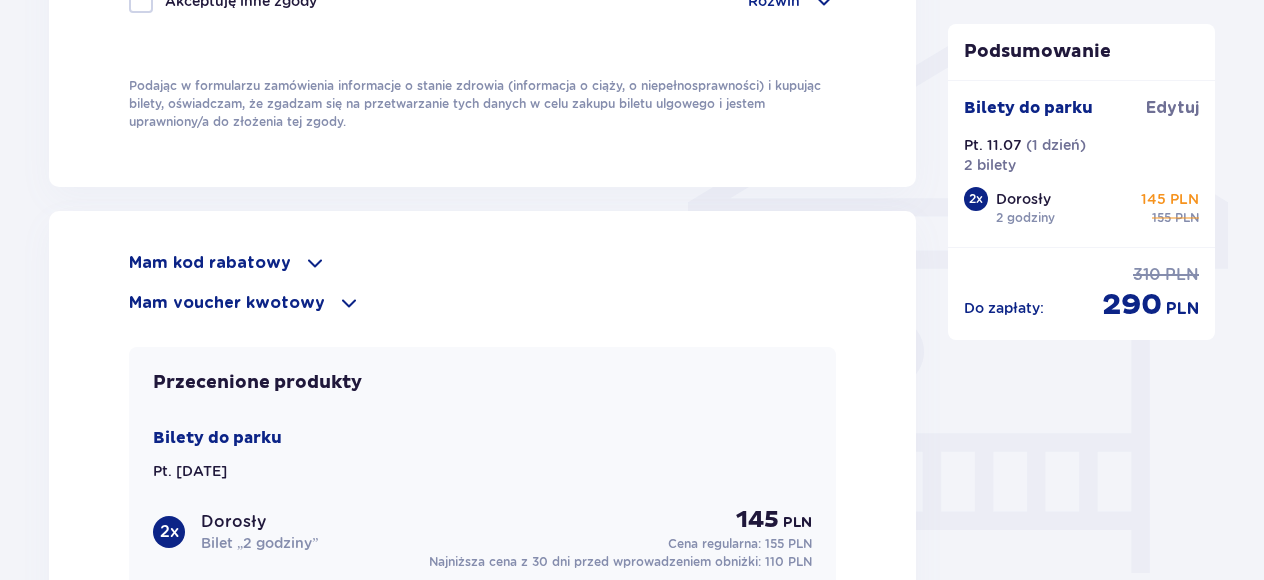 click at bounding box center [349, 303] 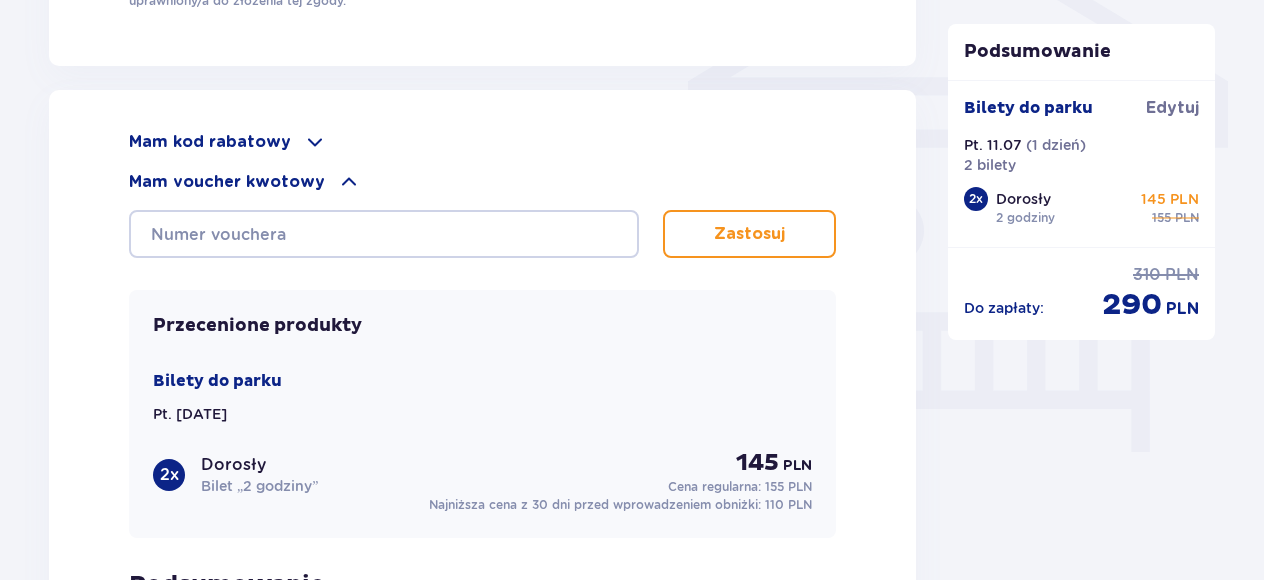 scroll, scrollTop: 1723, scrollLeft: 0, axis: vertical 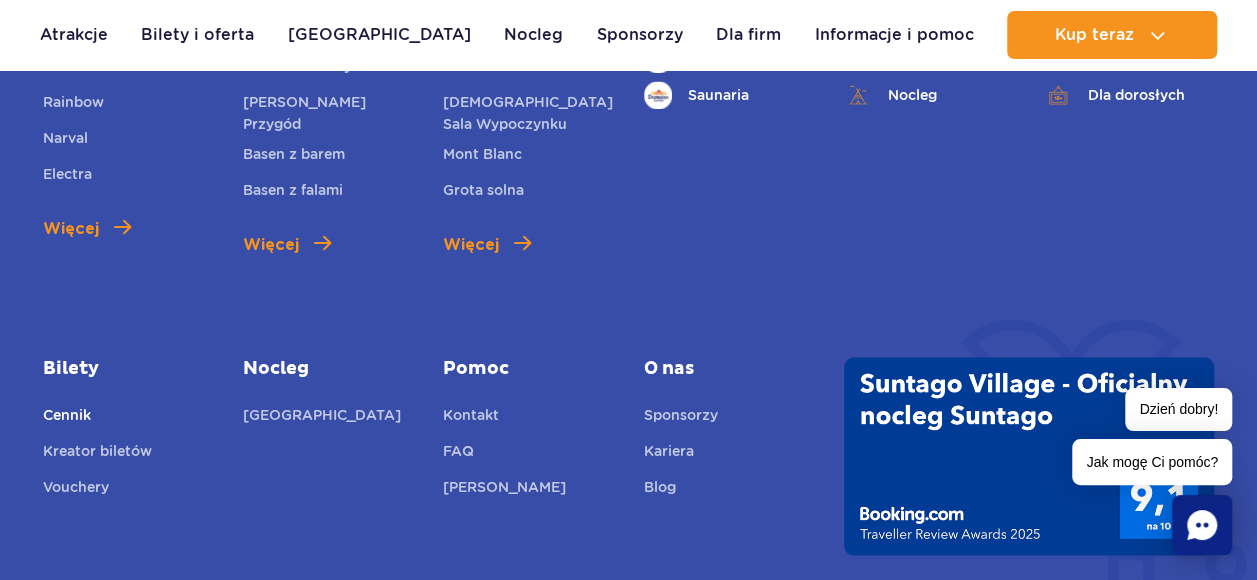 click on "Cennik" at bounding box center [67, 417] 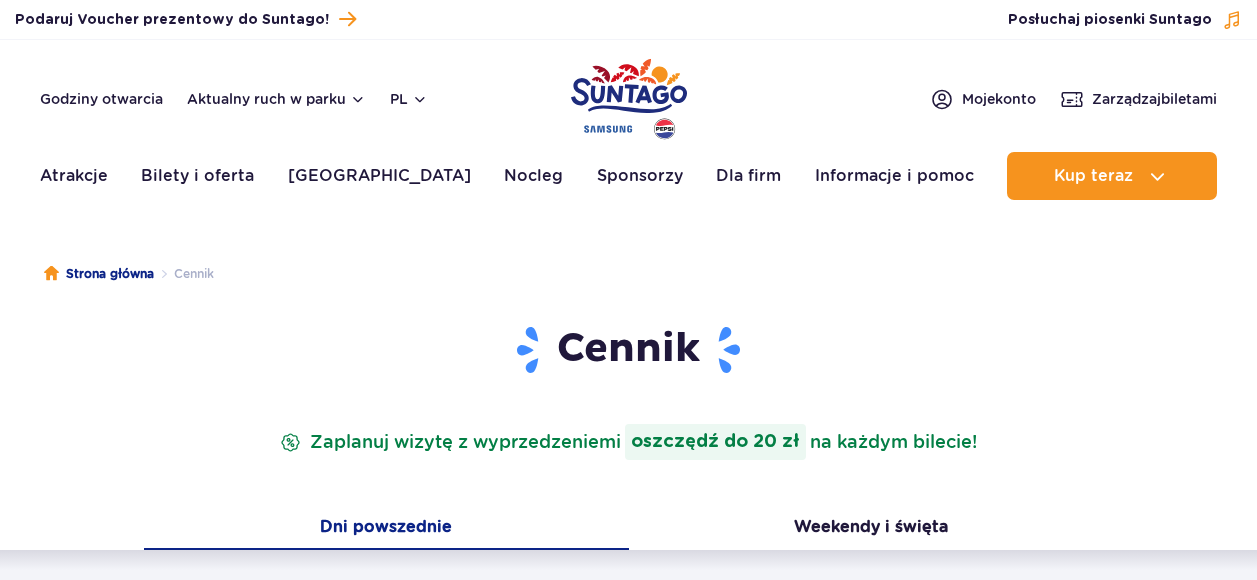 scroll, scrollTop: 0, scrollLeft: 0, axis: both 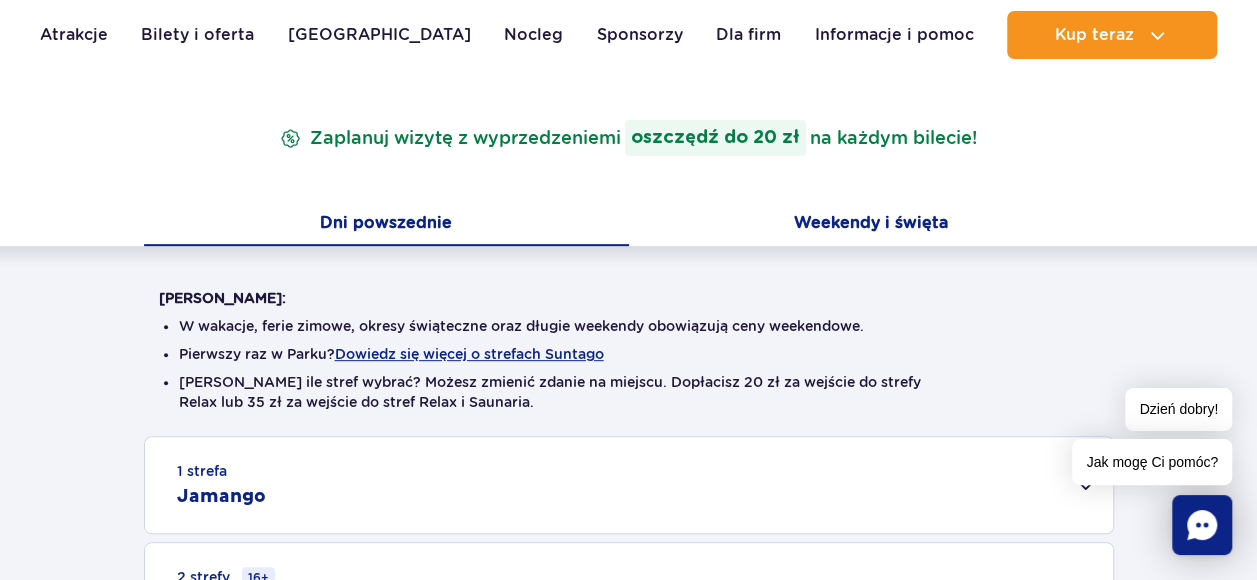 click on "Weekendy i święta" at bounding box center (871, 225) 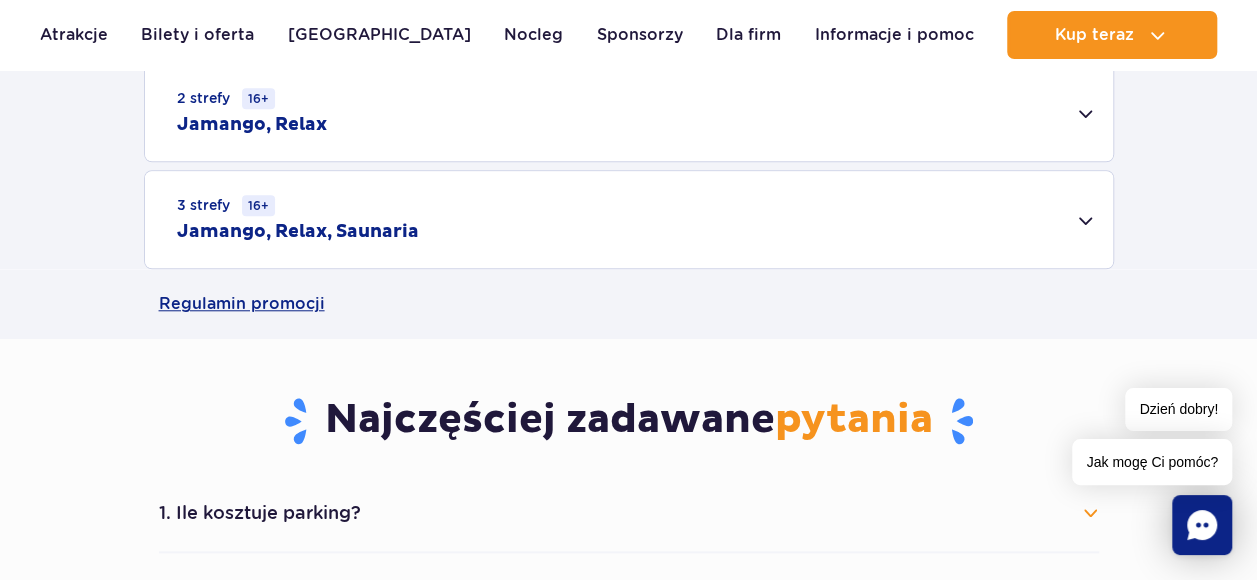 scroll, scrollTop: 818, scrollLeft: 0, axis: vertical 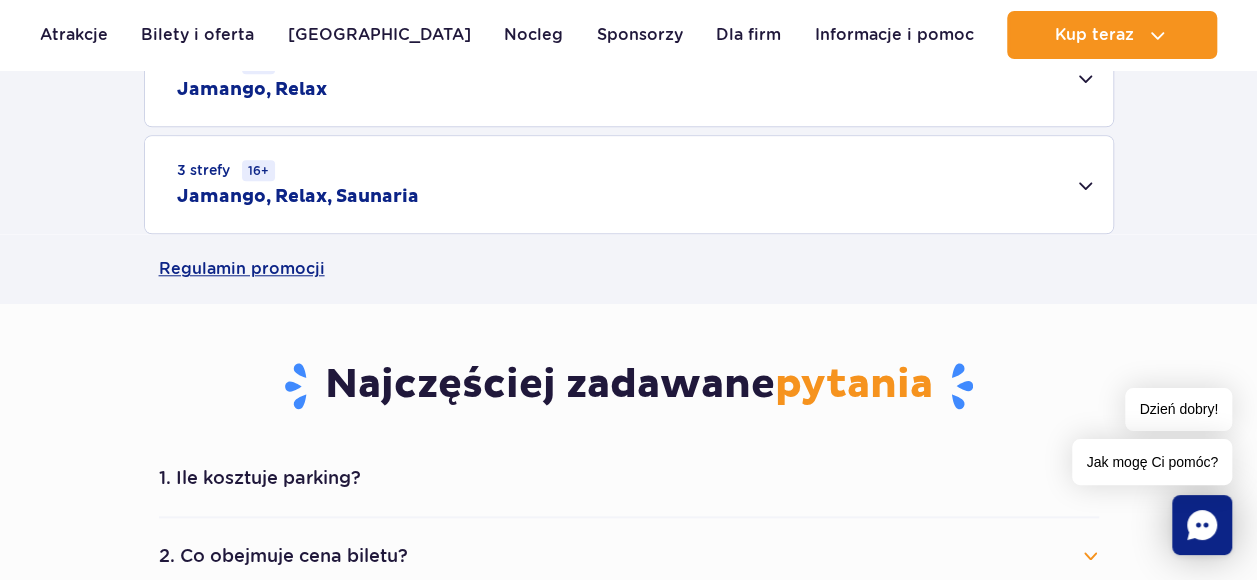 click on "3 strefy  16+
Jamango, Relax, Saunaria" at bounding box center (629, 184) 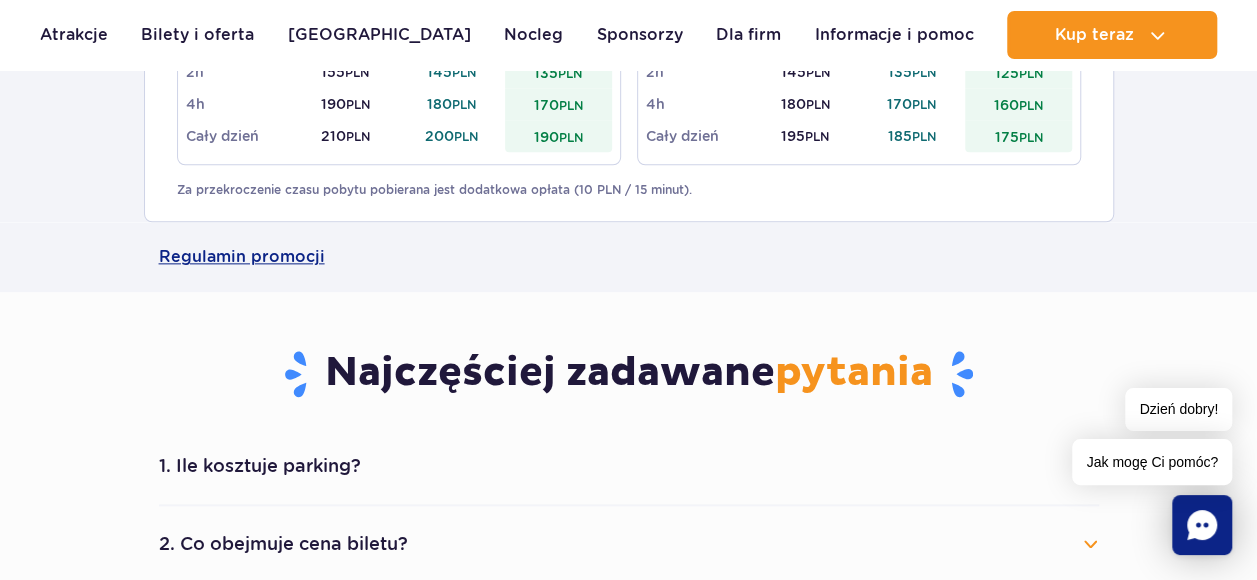 scroll, scrollTop: 1084, scrollLeft: 0, axis: vertical 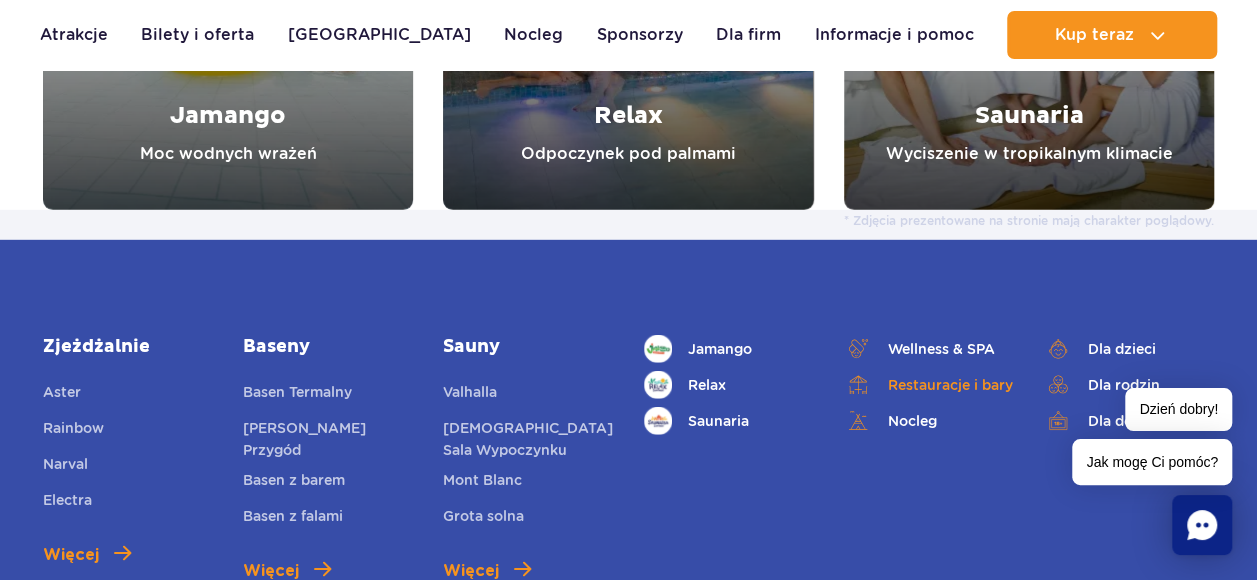 click on "Restauracje i bary" at bounding box center (929, 385) 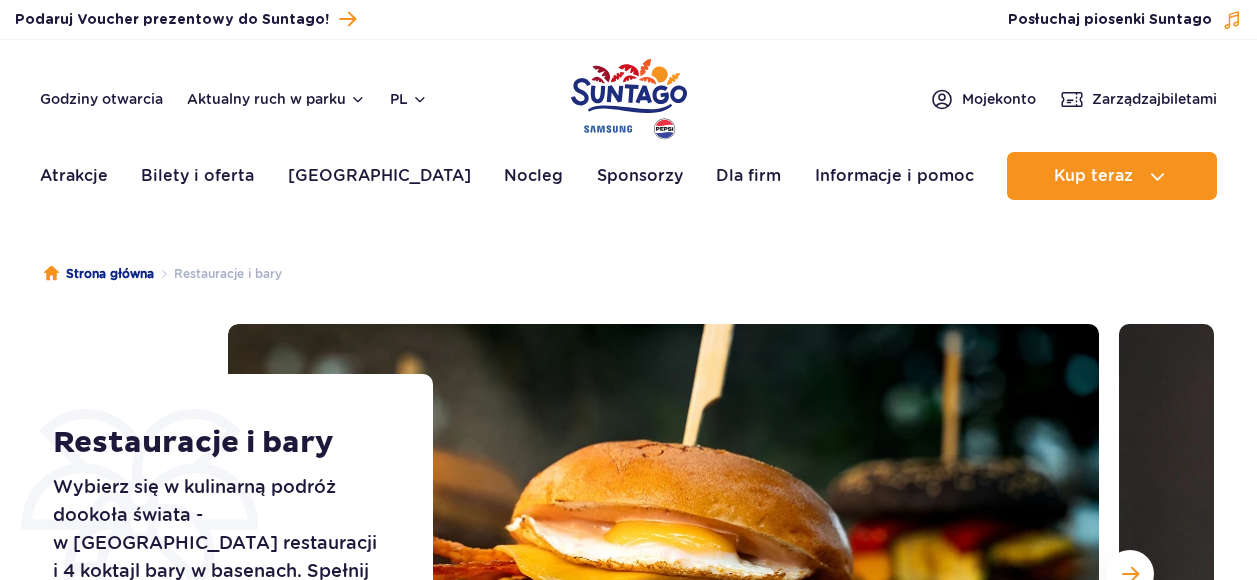 scroll, scrollTop: 0, scrollLeft: 0, axis: both 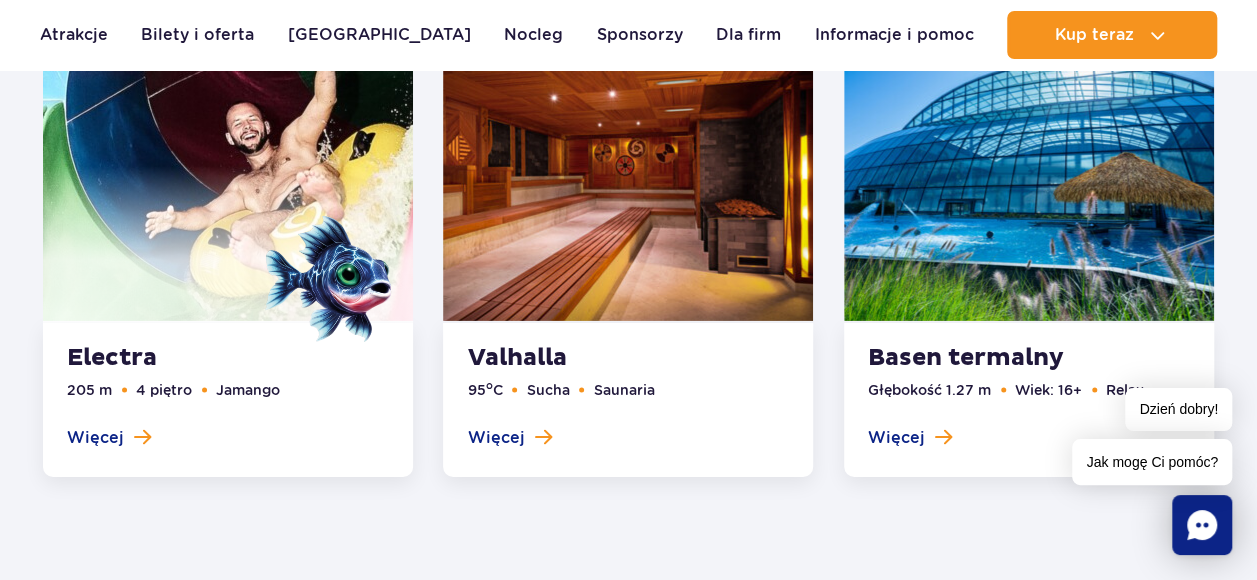 click at bounding box center [1029, 242] 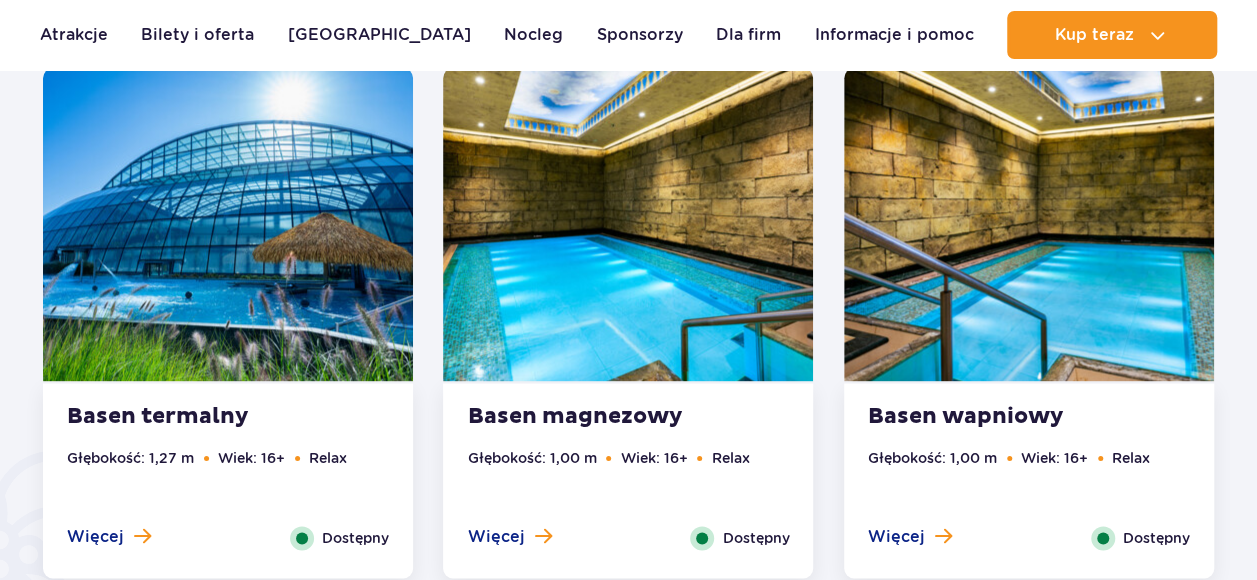 scroll, scrollTop: 0, scrollLeft: 0, axis: both 